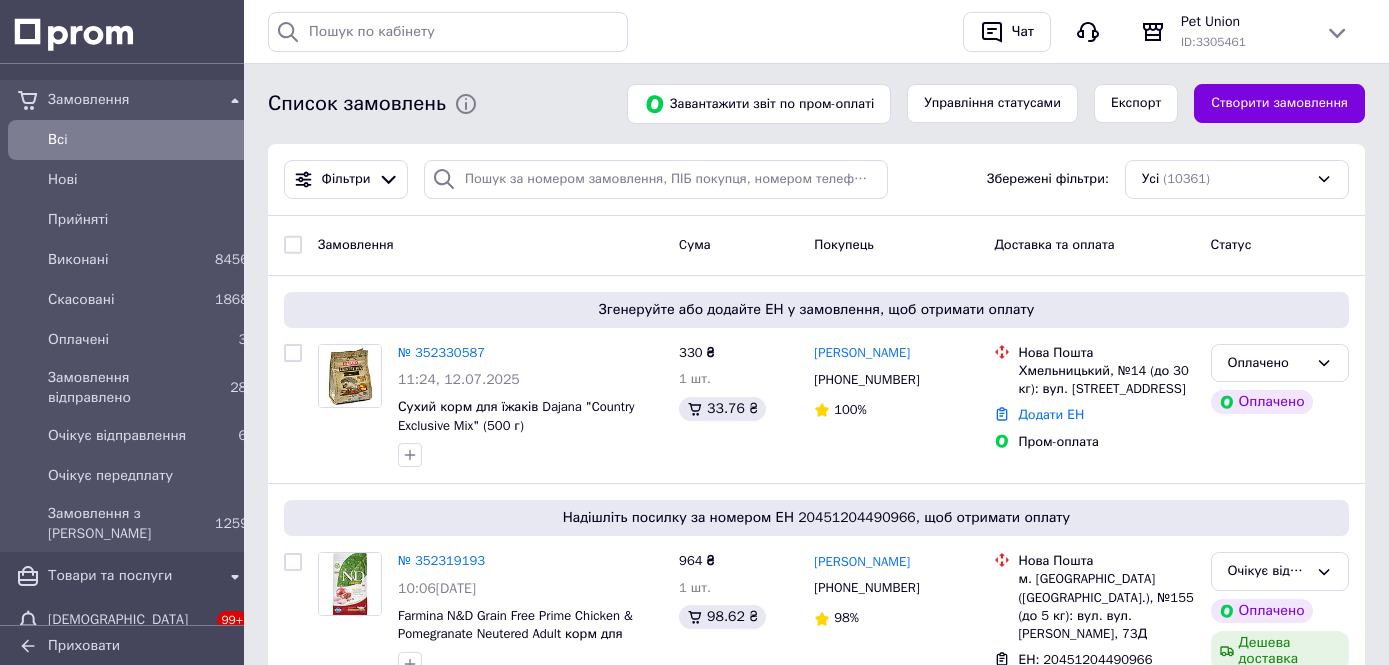scroll, scrollTop: 0, scrollLeft: 0, axis: both 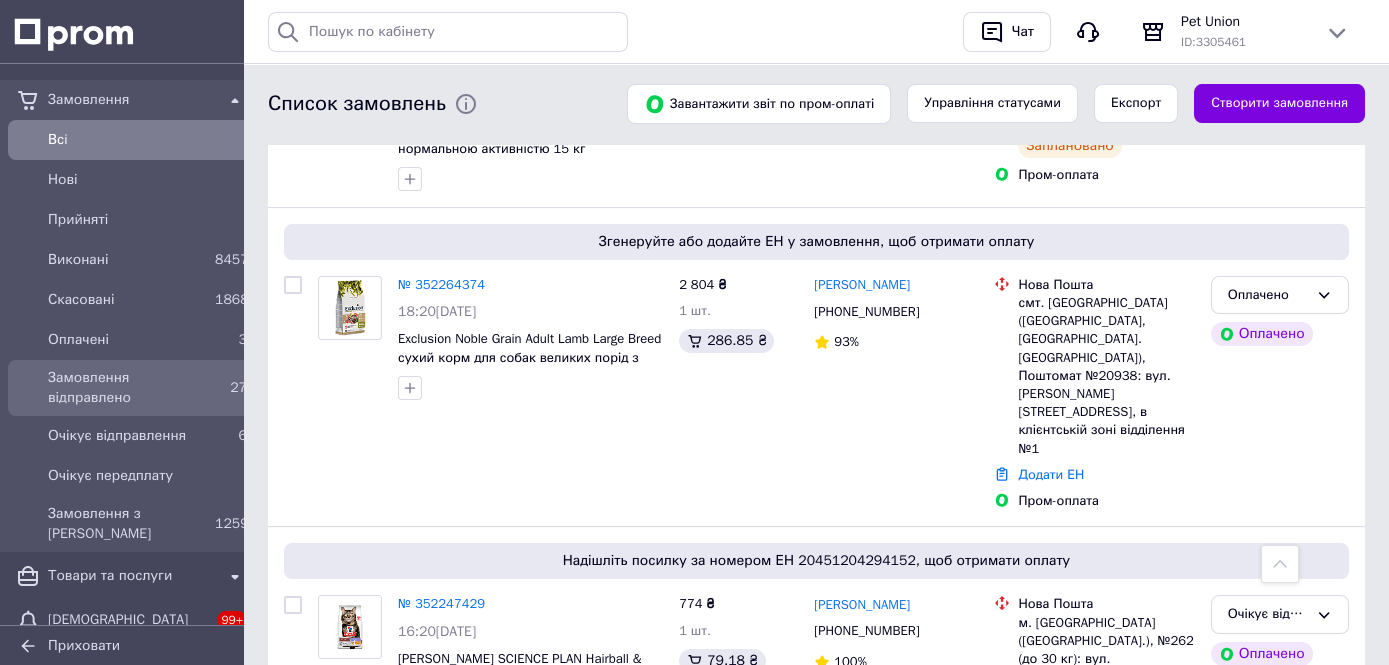 click on "Замовлення відправлено" at bounding box center [127, 388] 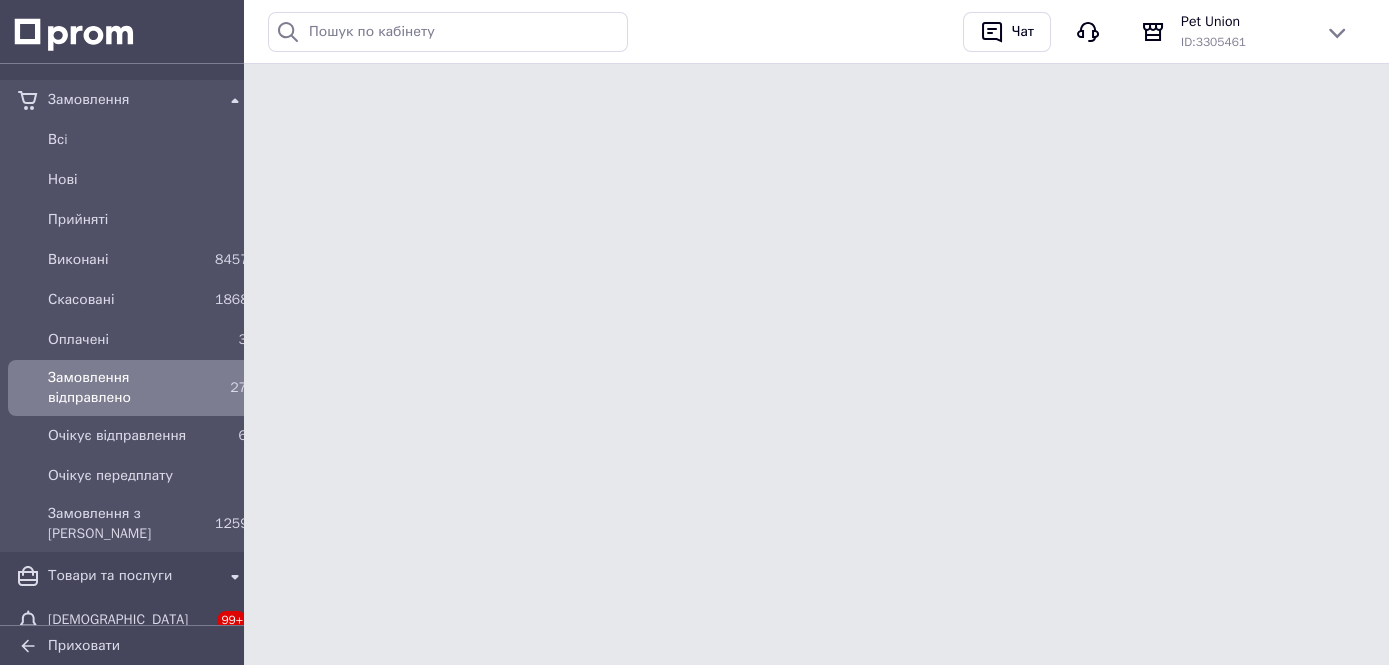 scroll, scrollTop: 0, scrollLeft: 0, axis: both 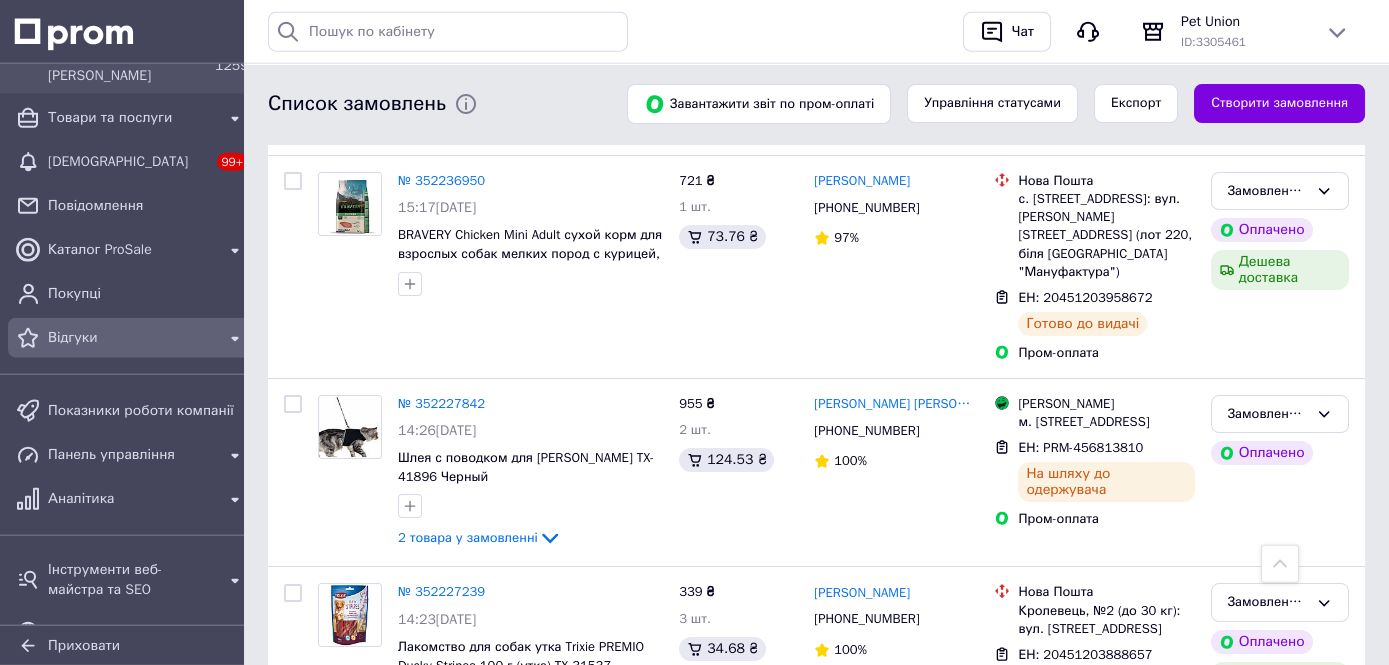 click on "Відгуки" at bounding box center (131, 338) 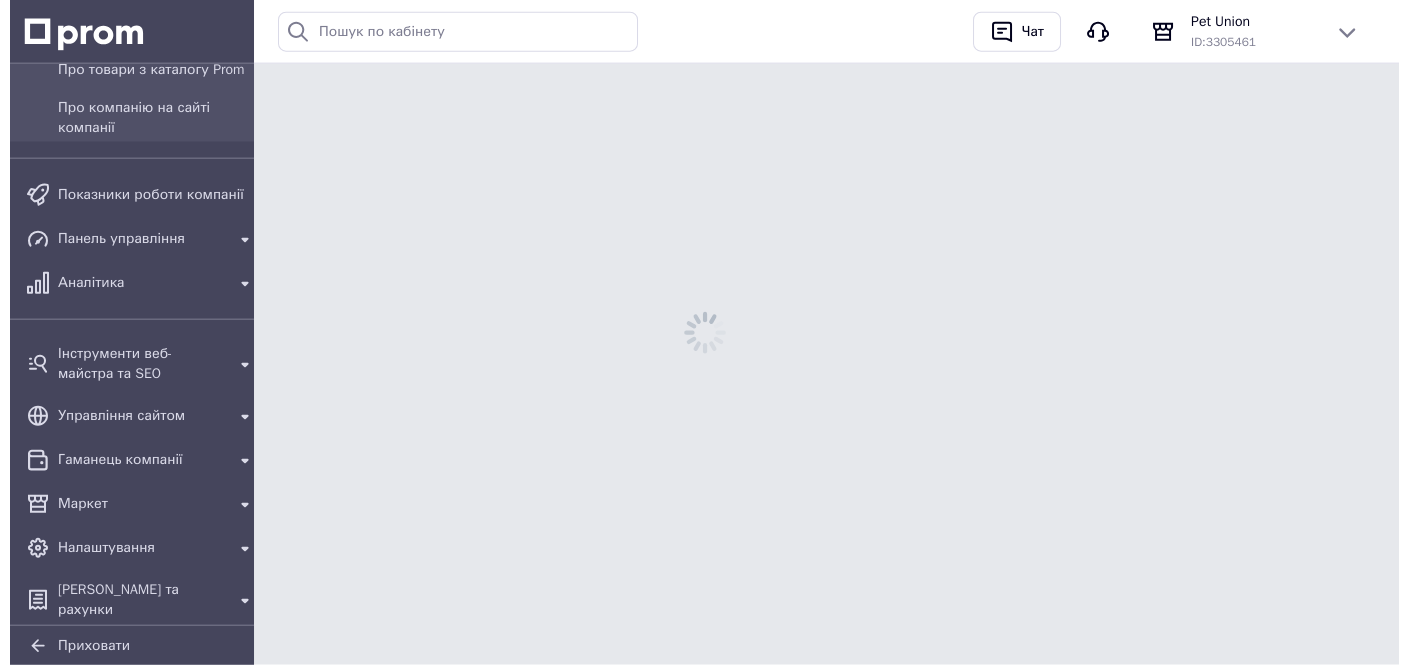 scroll, scrollTop: 0, scrollLeft: 0, axis: both 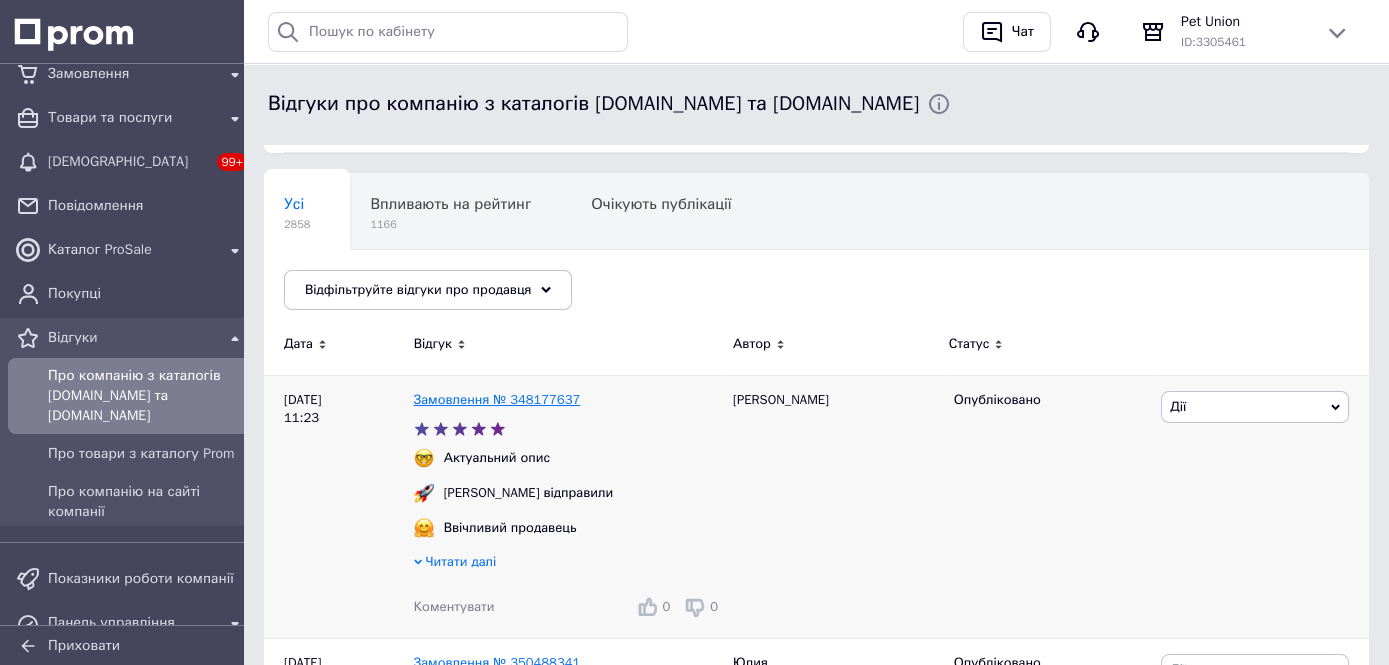 click on "Замовлення № 348177637" at bounding box center (497, 399) 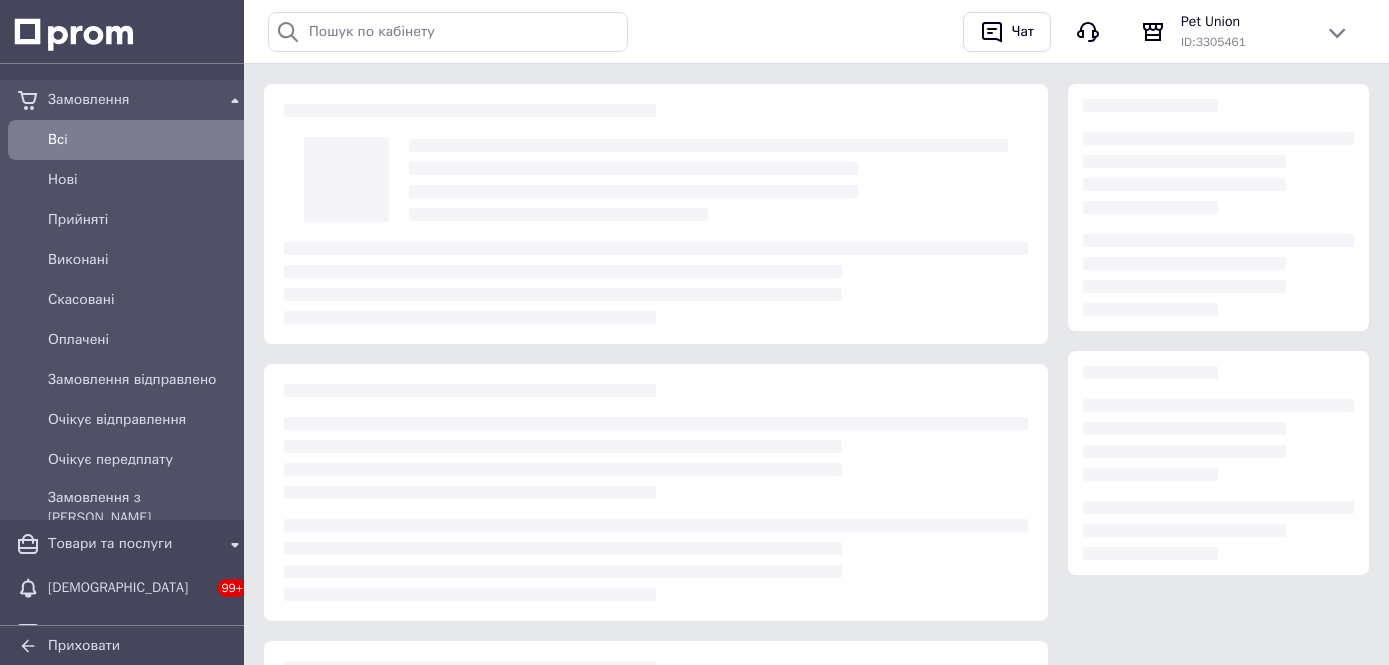 scroll, scrollTop: 0, scrollLeft: 0, axis: both 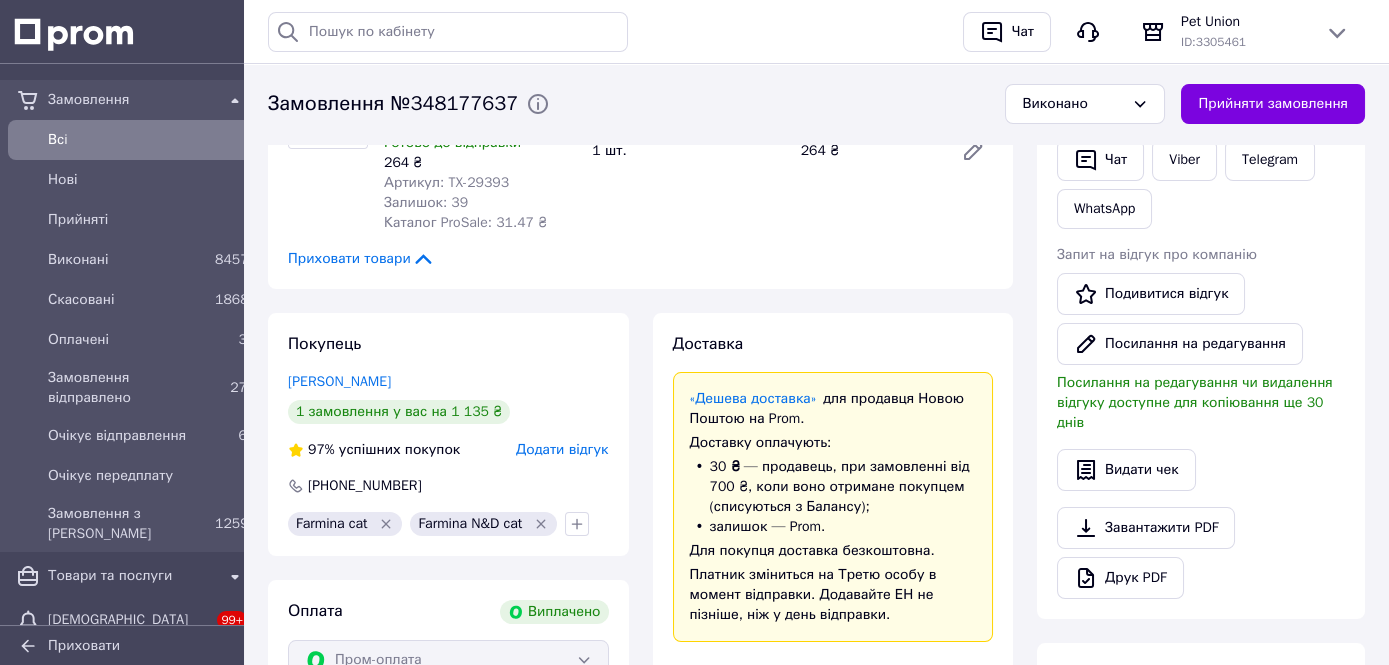 click on "Додати відгук" at bounding box center (562, 449) 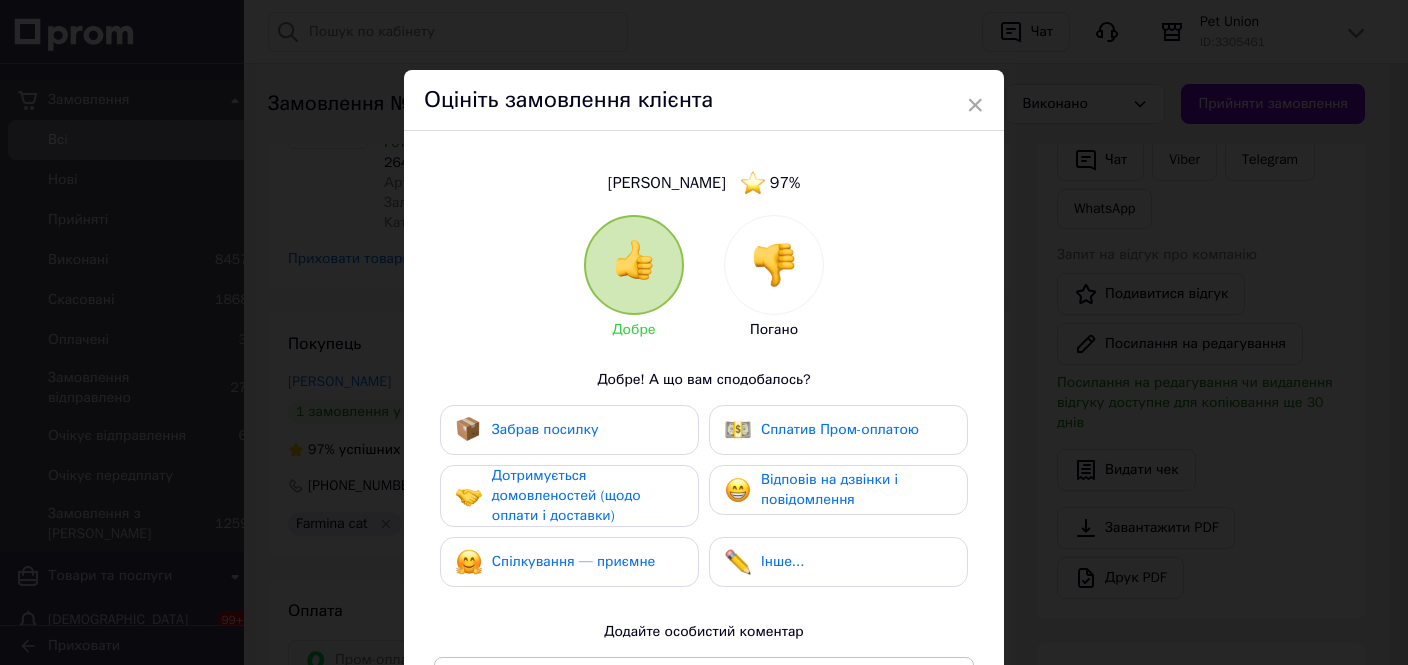 click on "Забрав посилку" at bounding box center [569, 430] 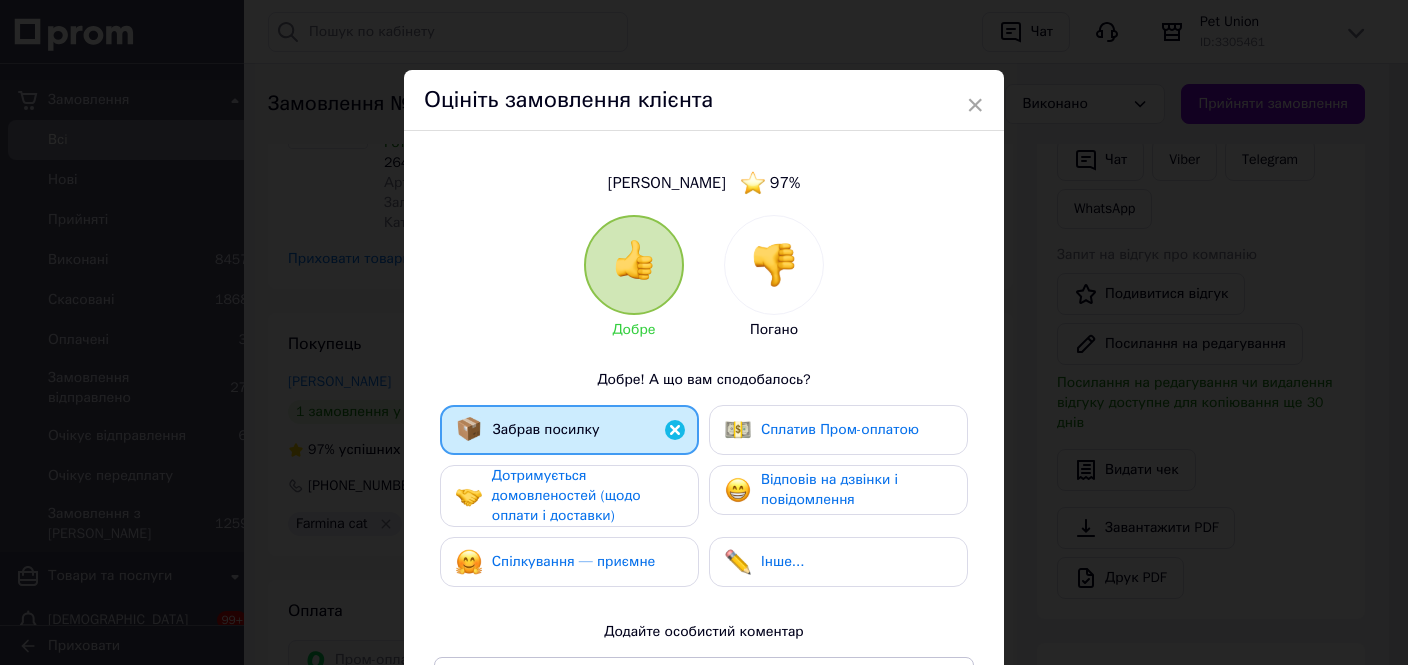 click on "Дотримується домовленостей (щодо оплати і доставки)" at bounding box center [566, 495] 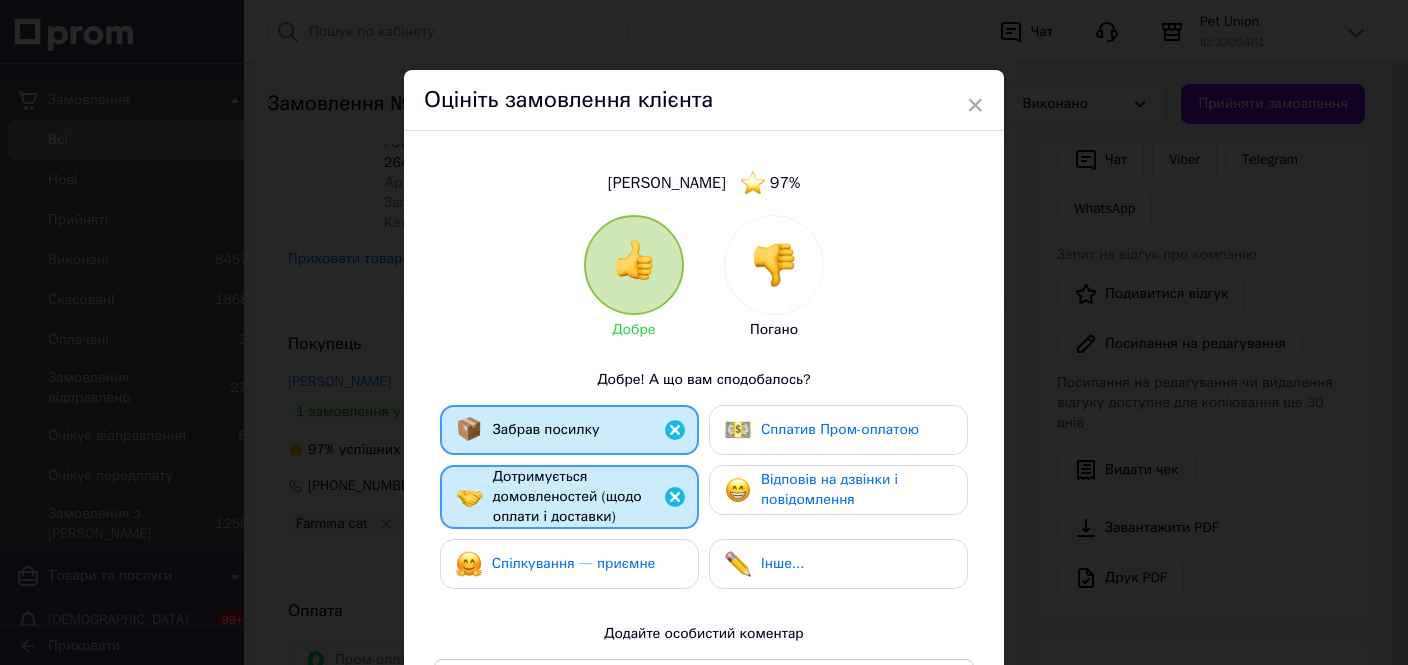 click on "Спілкування — приємне" at bounding box center (569, 564) 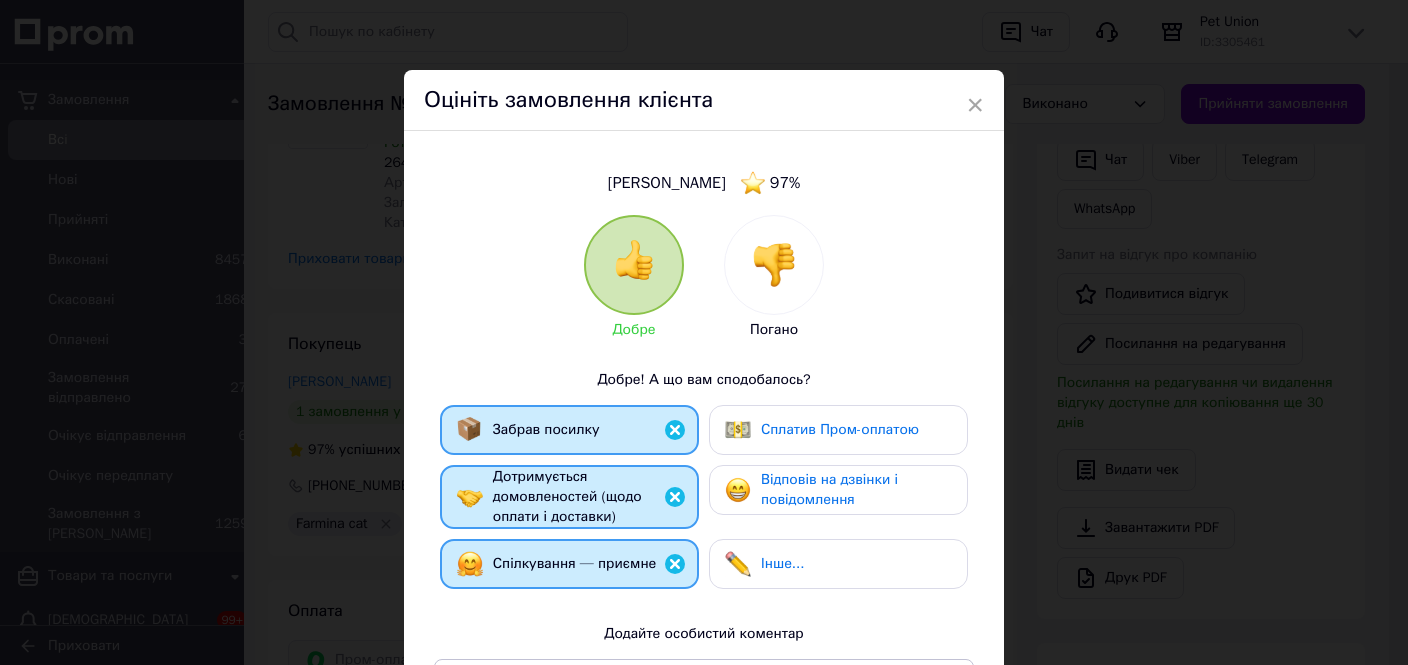 click on "Сплатив Пром-оплатою" at bounding box center [840, 429] 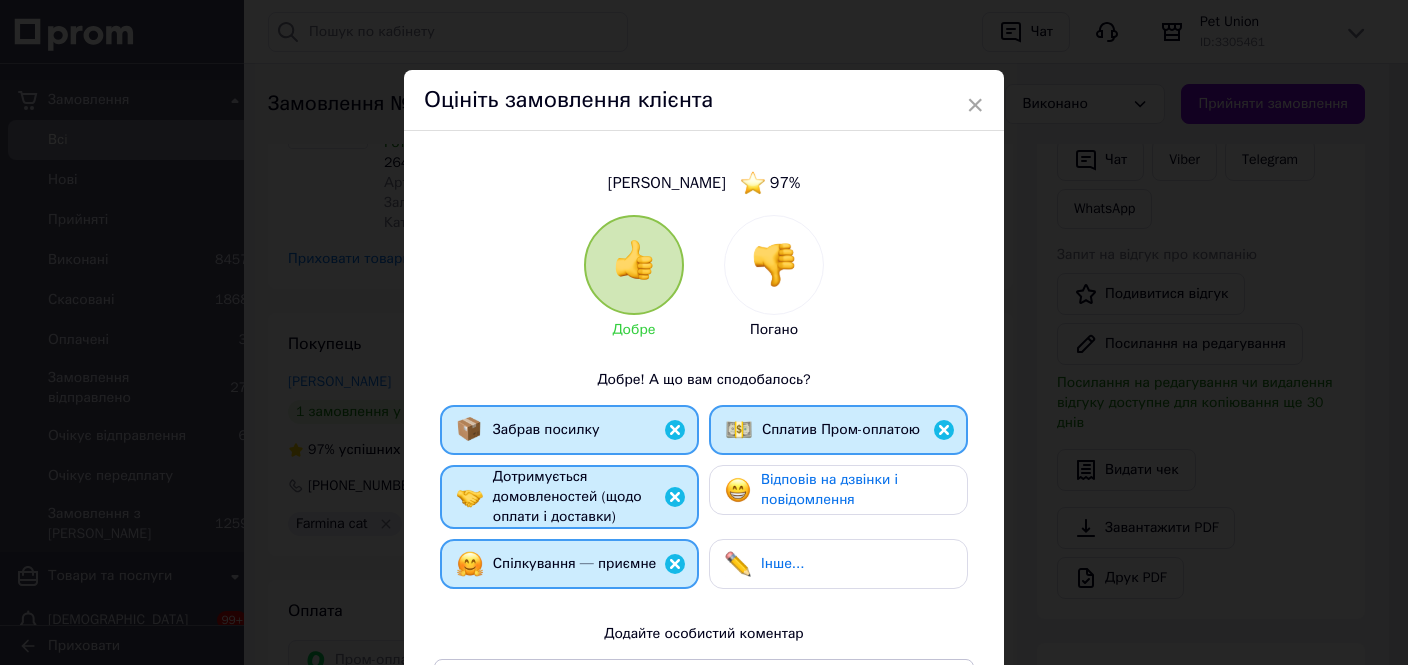 click on "Відповів на дзвінки і повідомлення" at bounding box center (829, 489) 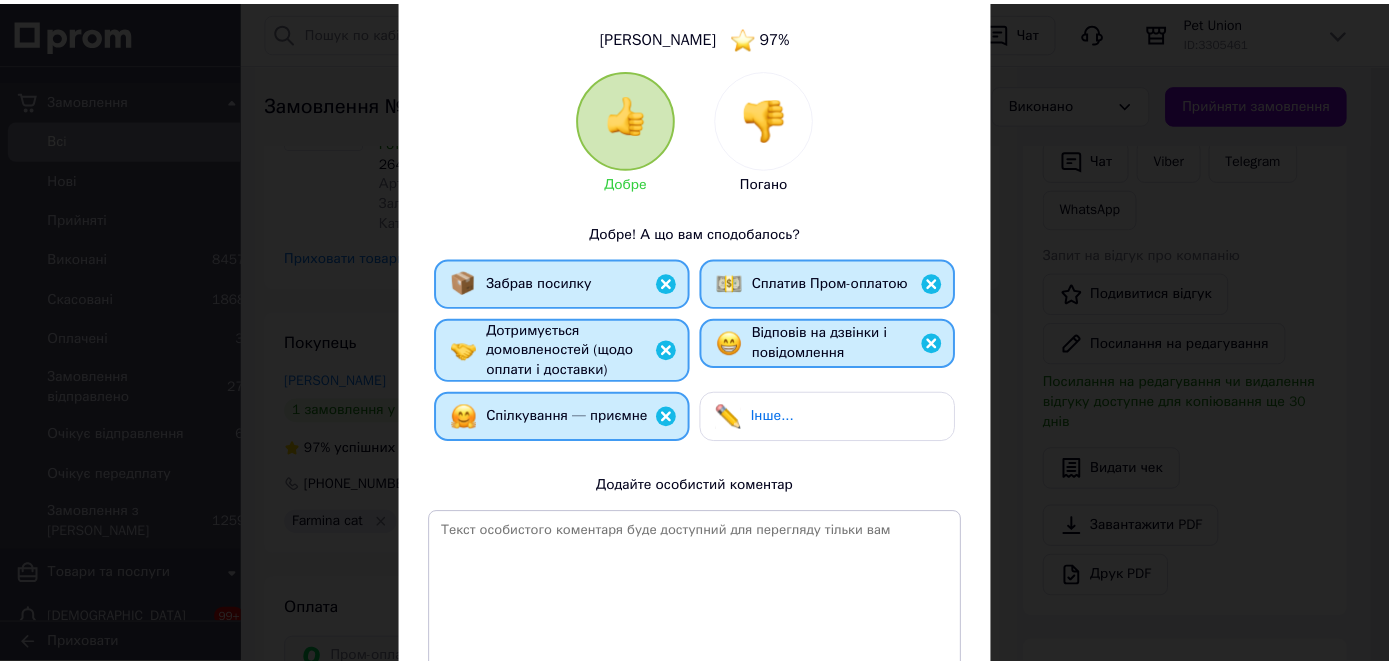 scroll, scrollTop: 353, scrollLeft: 0, axis: vertical 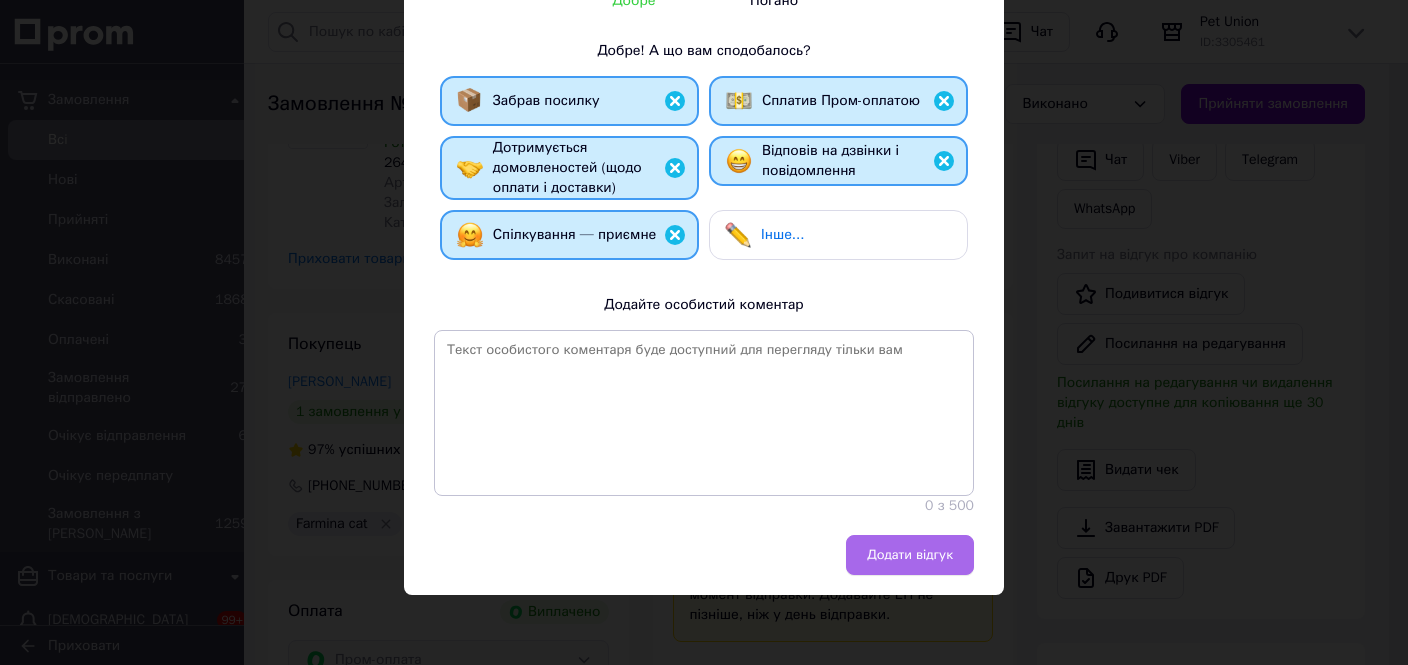 click on "Додати відгук" at bounding box center (910, 555) 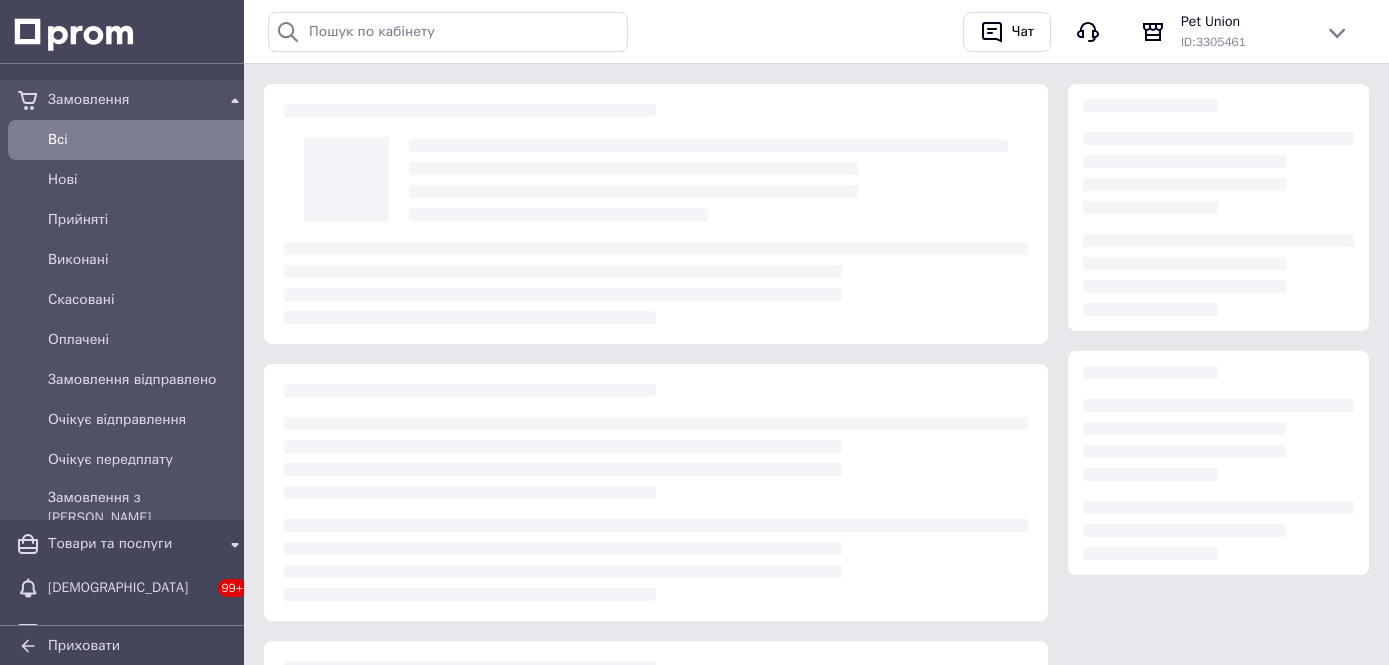 scroll, scrollTop: 0, scrollLeft: 0, axis: both 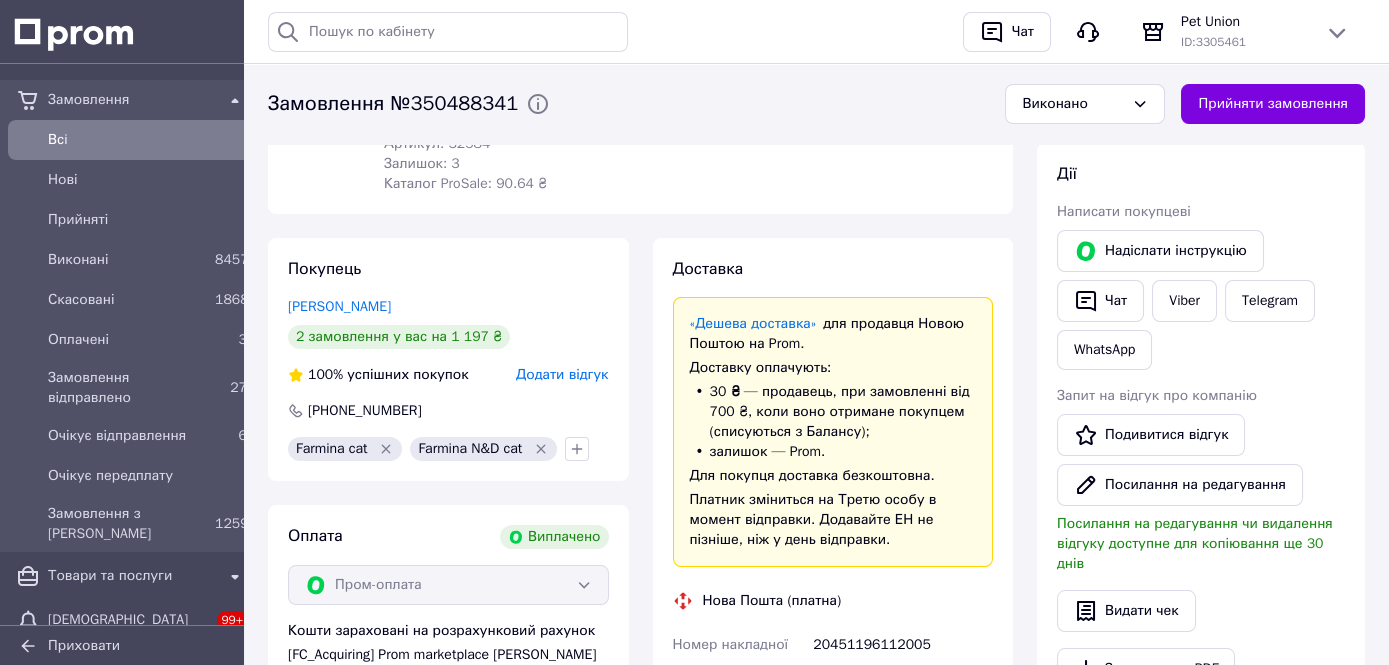click on "Додати відгук" at bounding box center (562, 374) 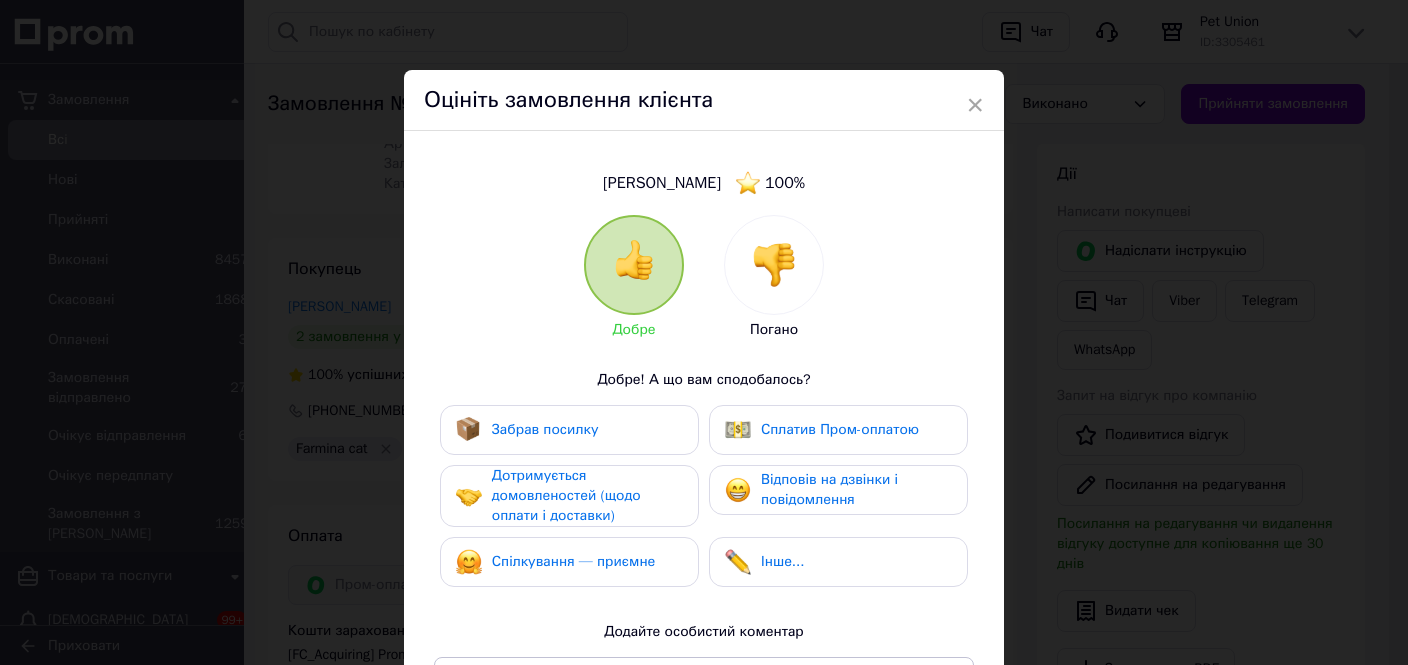 click on "Забрав посилку" at bounding box center (545, 429) 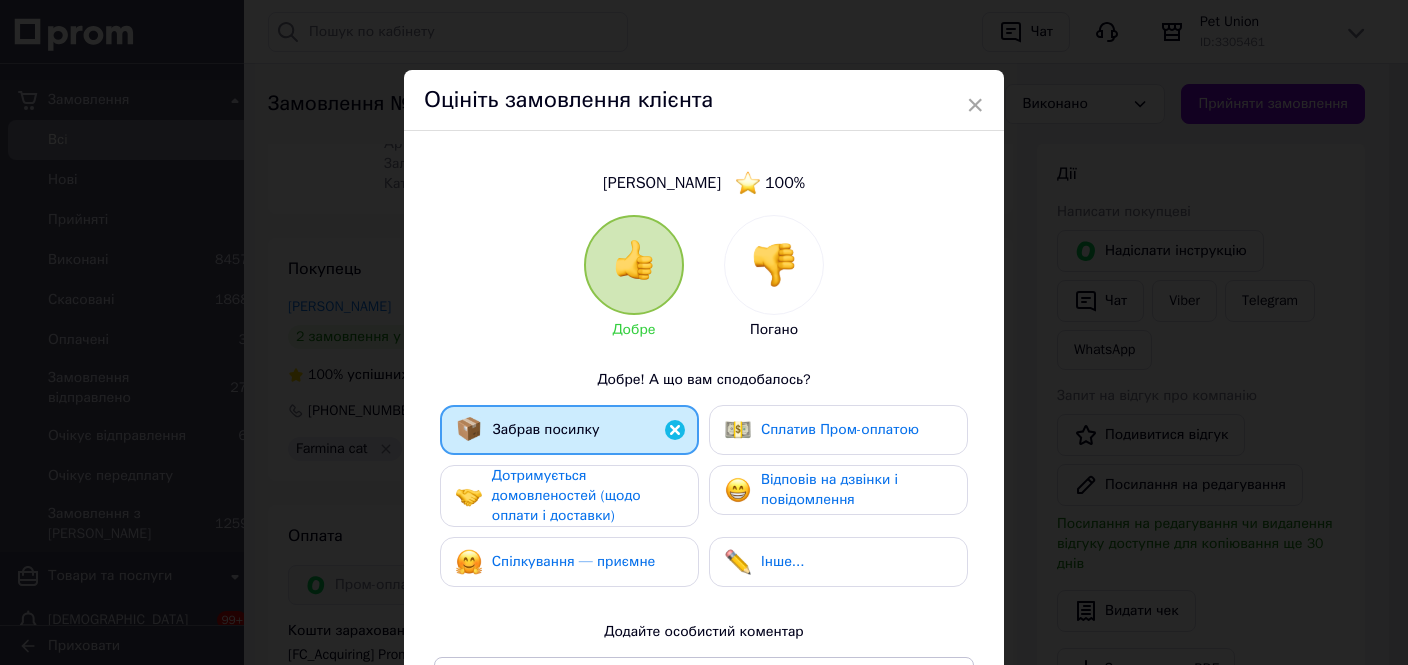 drag, startPoint x: 515, startPoint y: 496, endPoint x: 523, endPoint y: 527, distance: 32.01562 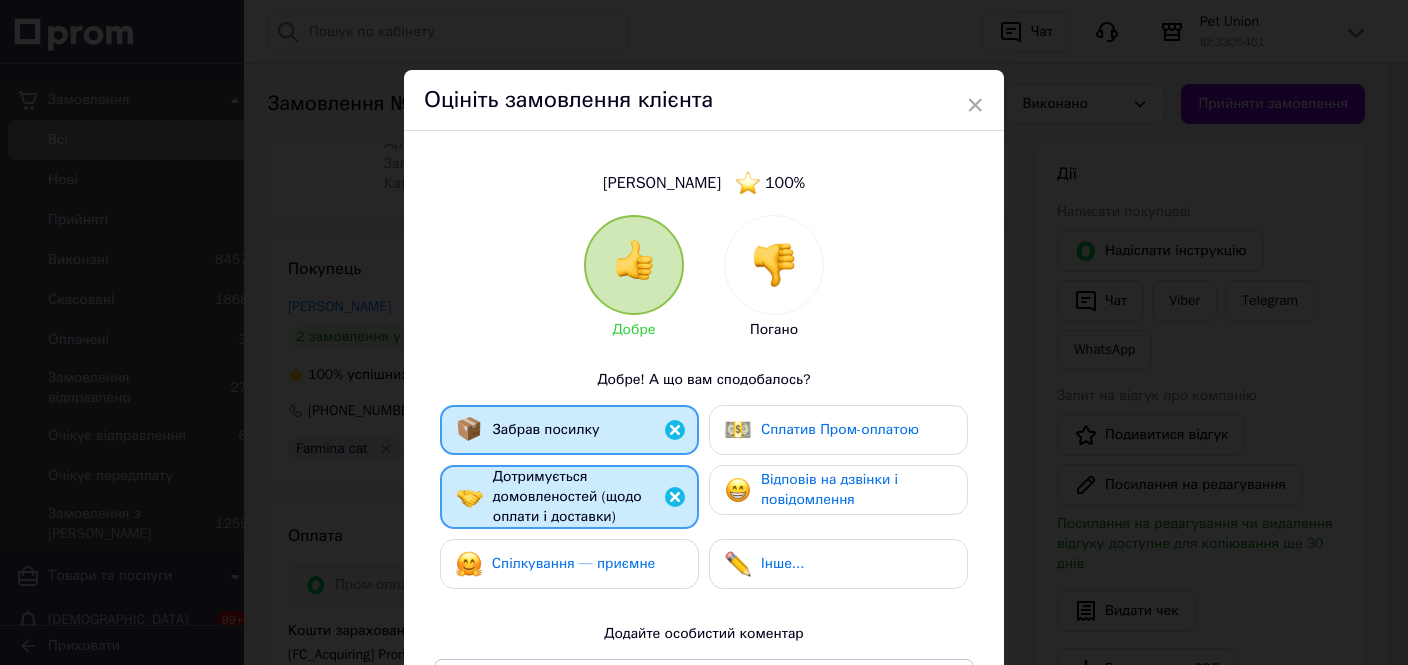 click on "Спілкування — приємне" at bounding box center [569, 564] 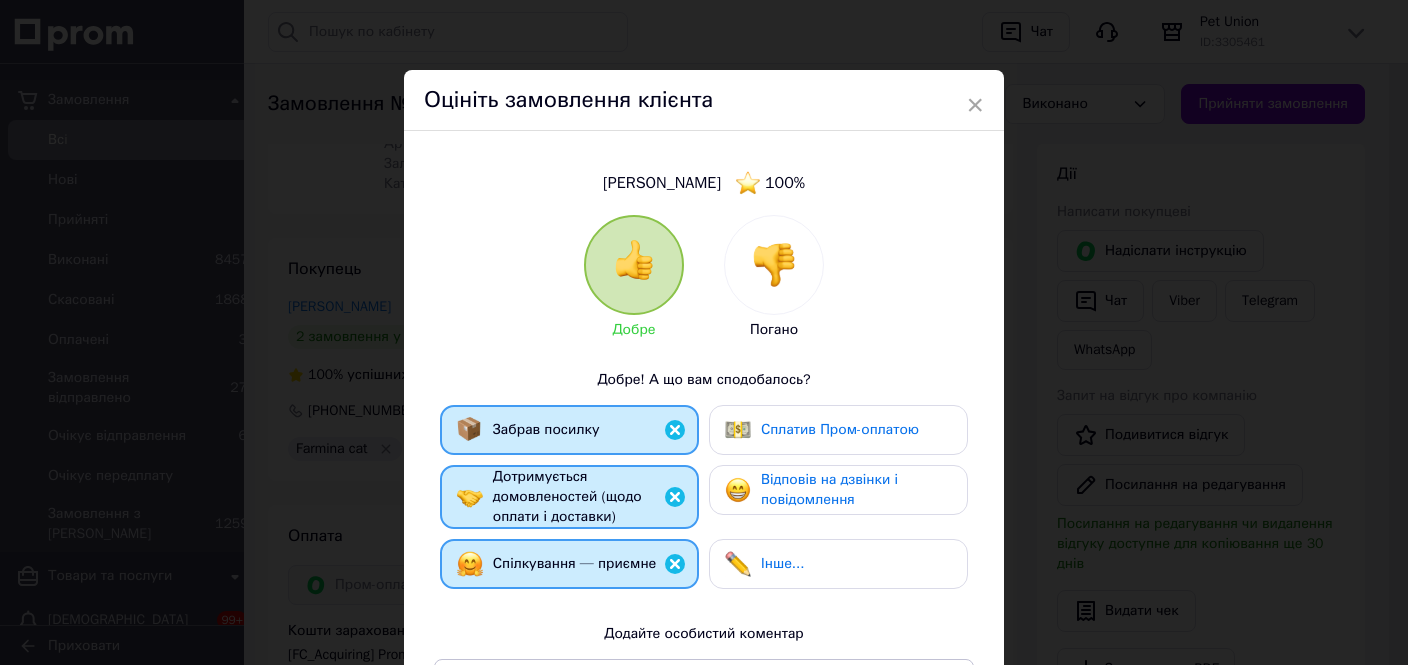 click on "Сплатив Пром-оплатою" at bounding box center [840, 429] 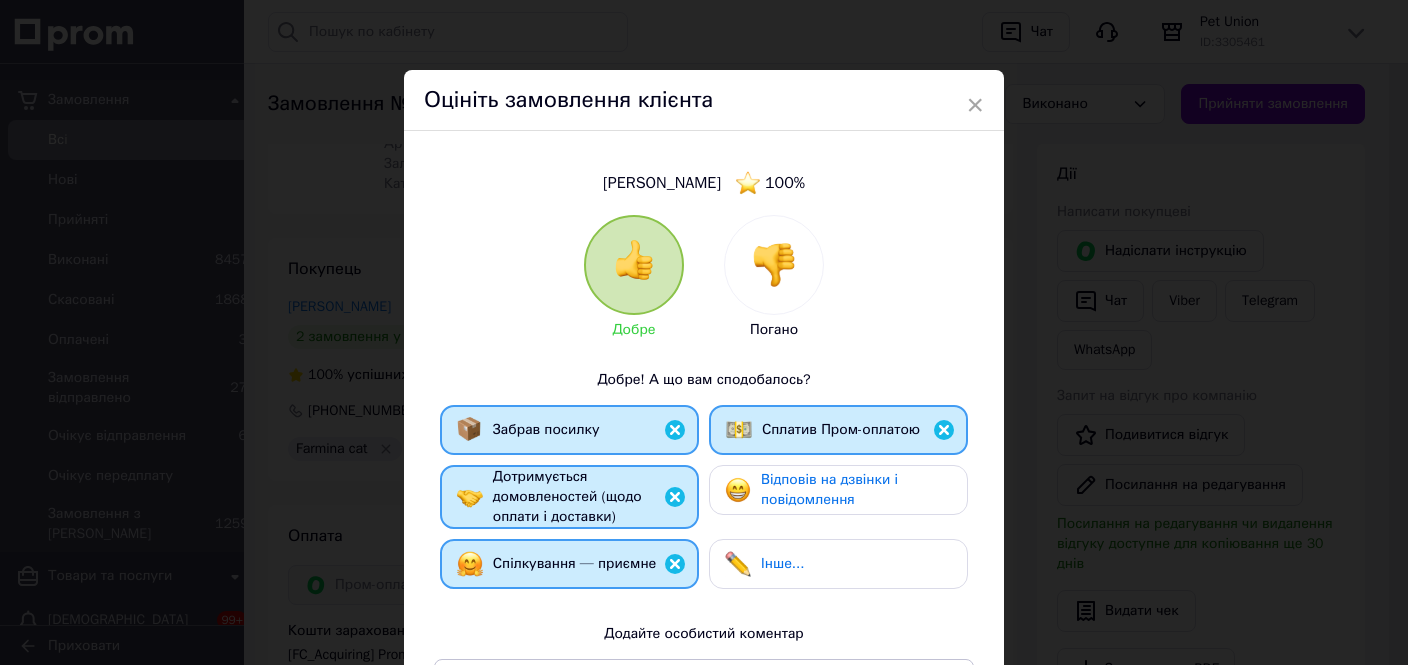 click on "Відповів на дзвінки і повідомлення" at bounding box center (829, 489) 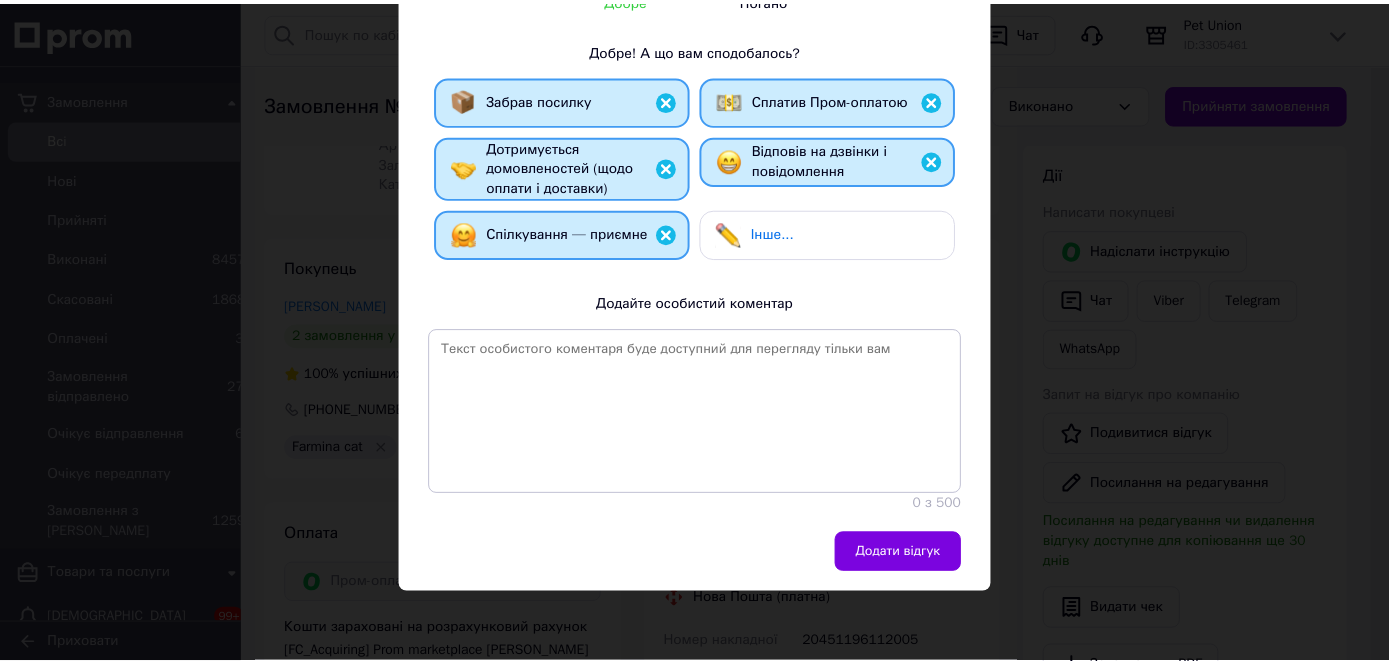 scroll, scrollTop: 353, scrollLeft: 0, axis: vertical 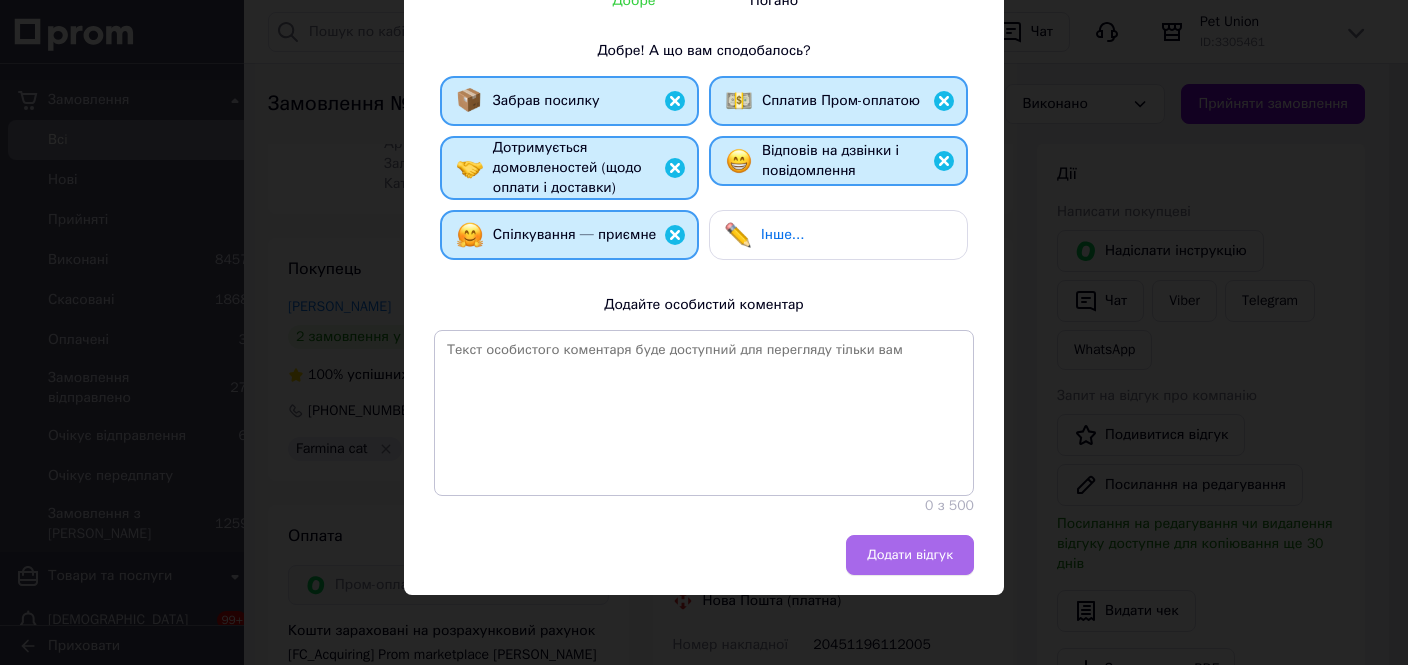 click on "Додати відгук" at bounding box center (910, 555) 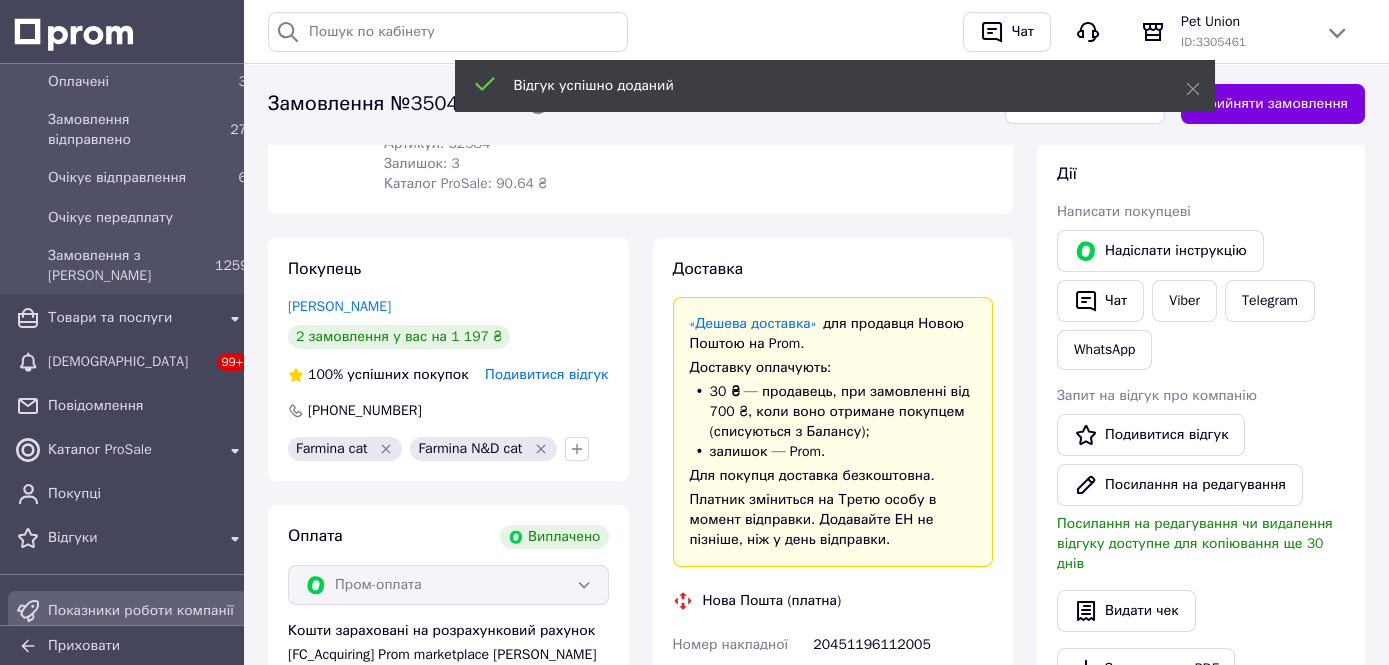 scroll, scrollTop: 305, scrollLeft: 0, axis: vertical 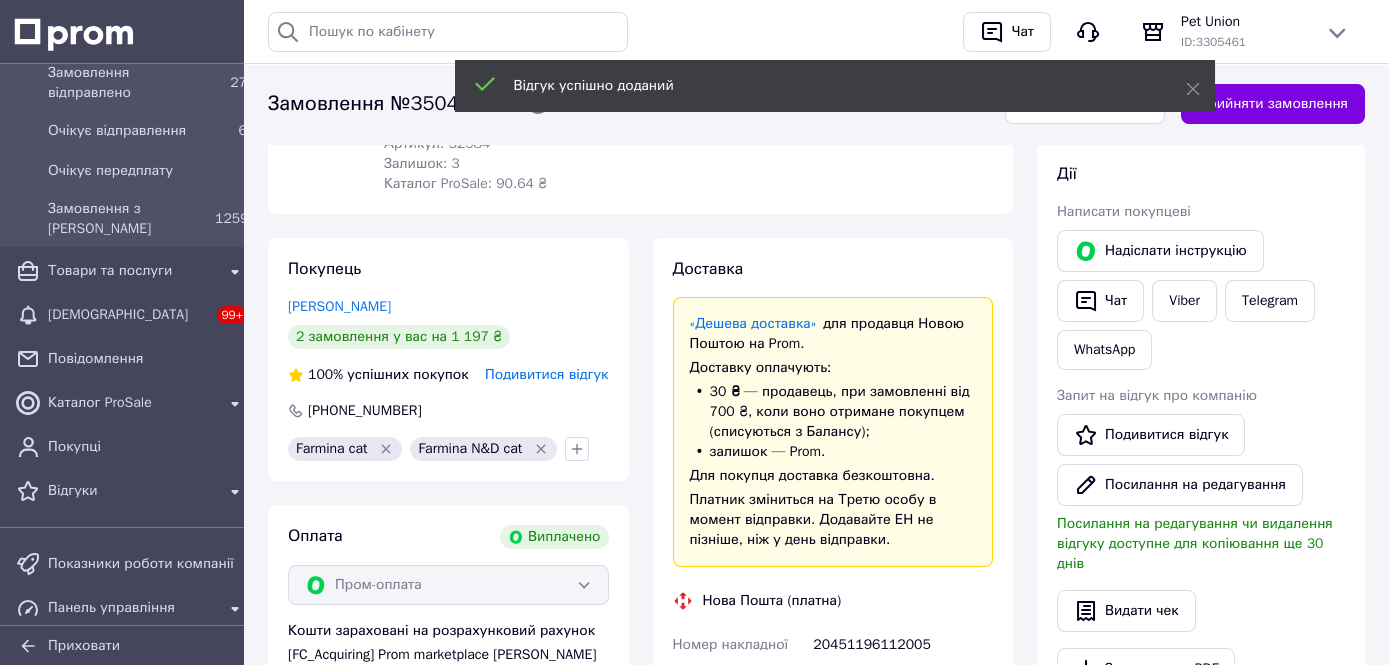 click on "Відгуки" at bounding box center (131, 491) 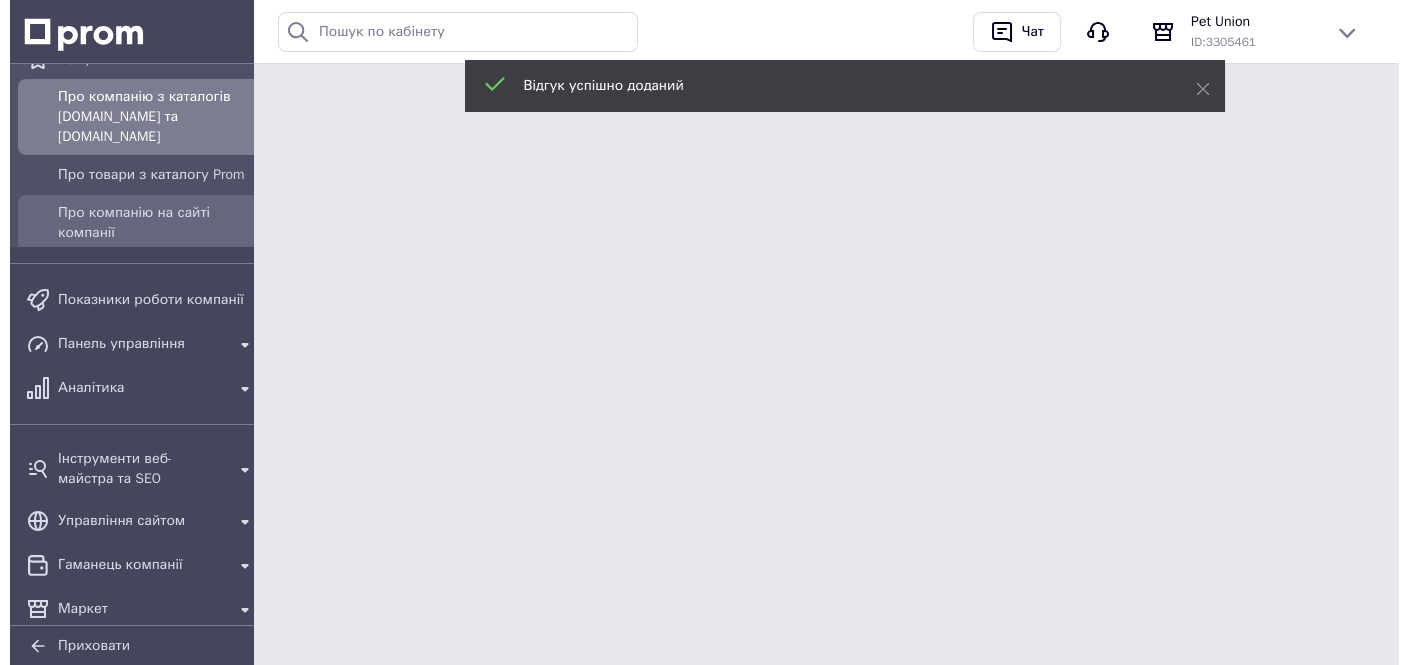 scroll, scrollTop: 0, scrollLeft: 0, axis: both 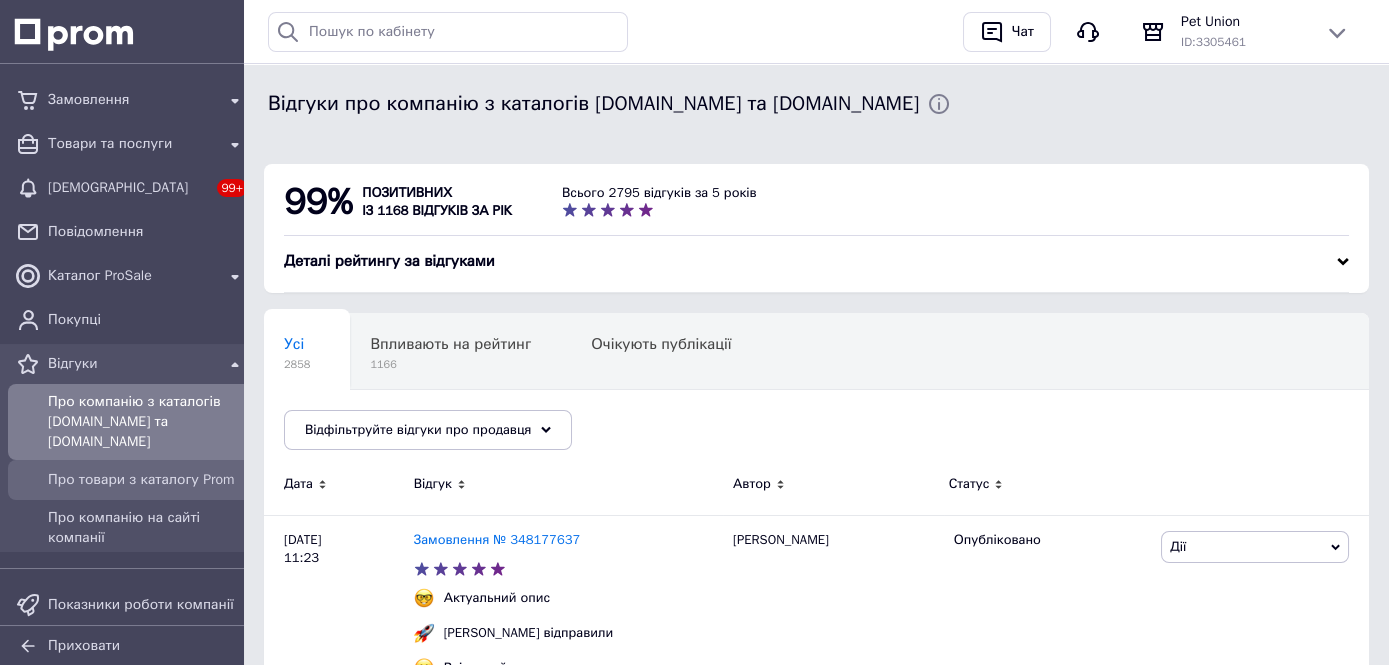 drag, startPoint x: 124, startPoint y: 458, endPoint x: 173, endPoint y: 486, distance: 56.435802 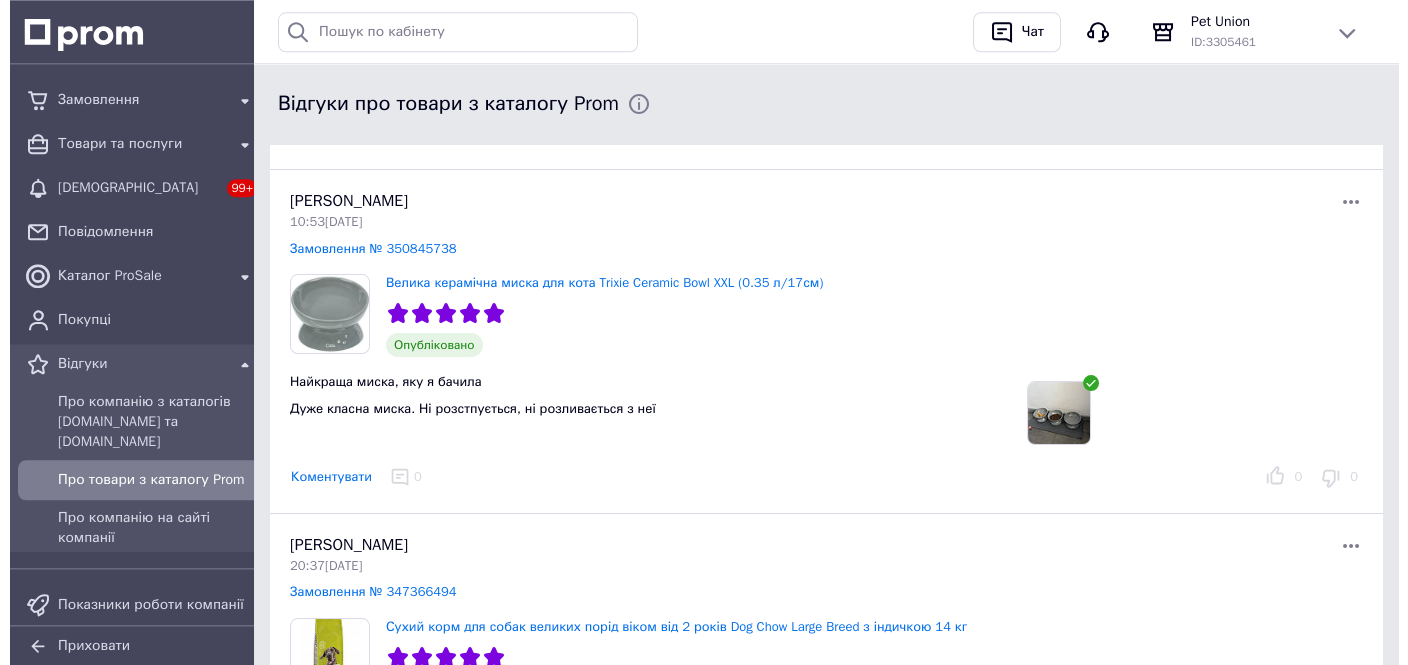 scroll, scrollTop: 704, scrollLeft: 0, axis: vertical 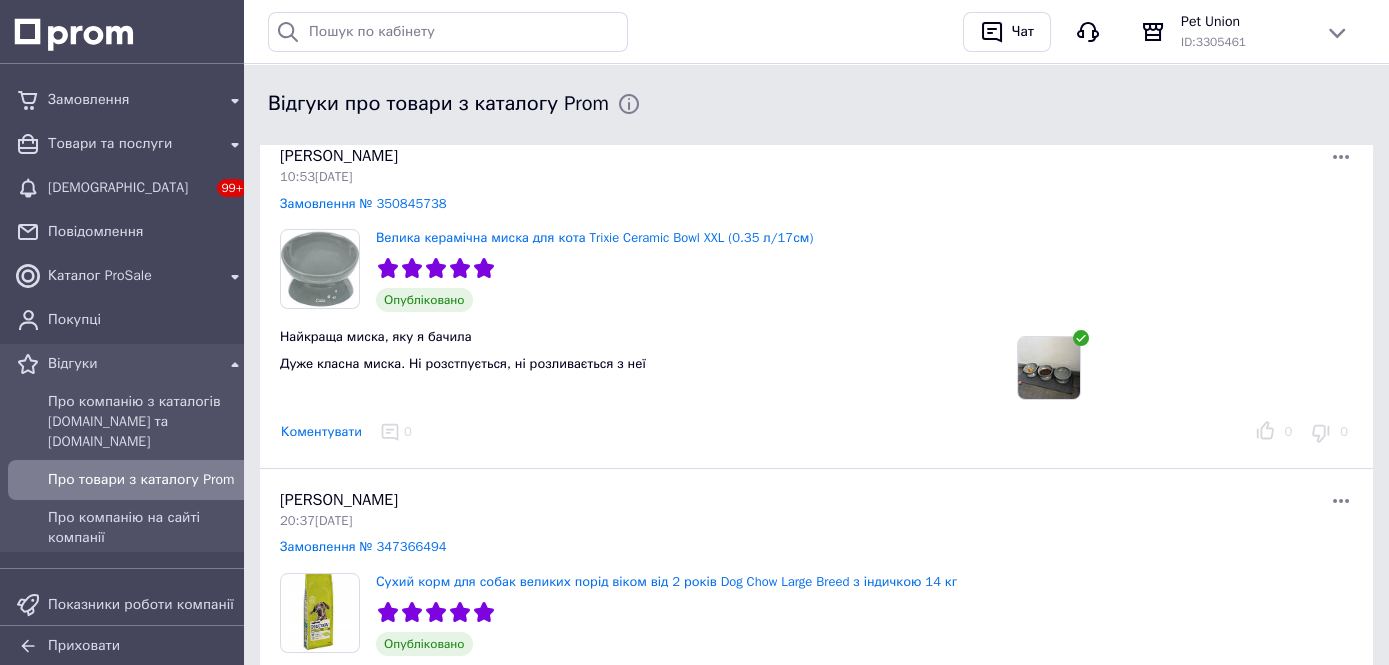 click at bounding box center (1049, 368) 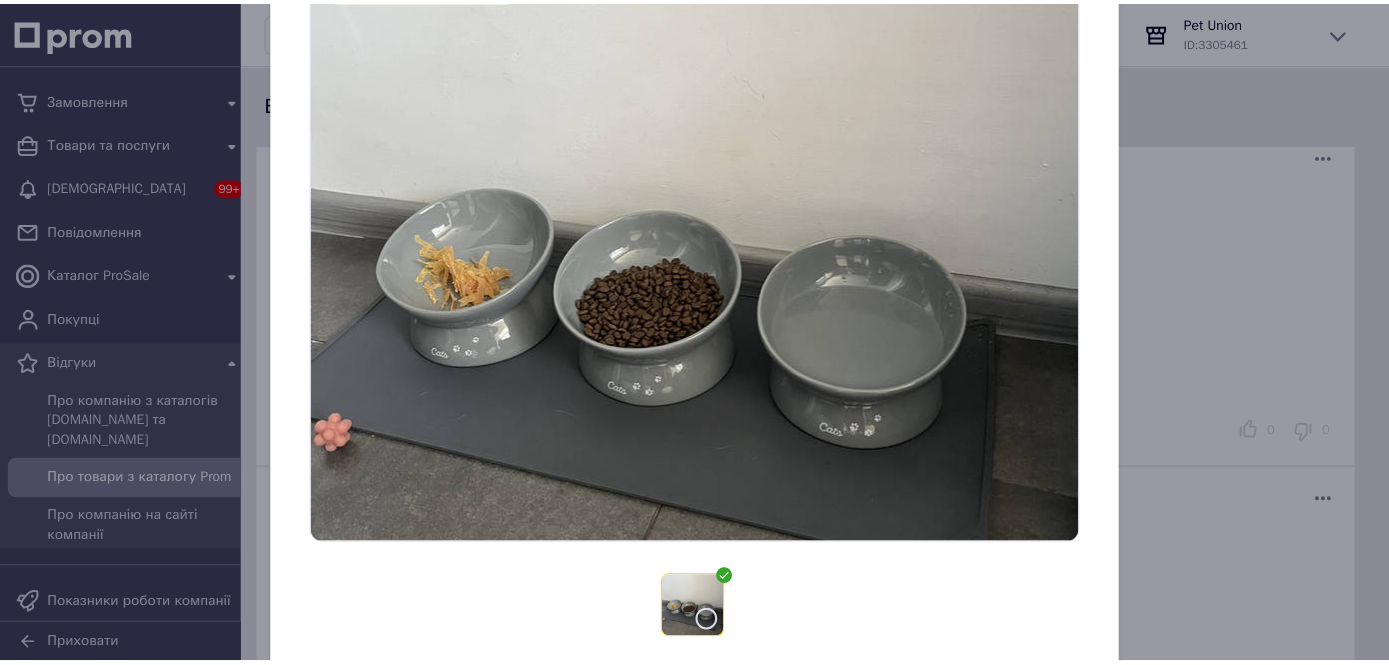 scroll, scrollTop: 0, scrollLeft: 0, axis: both 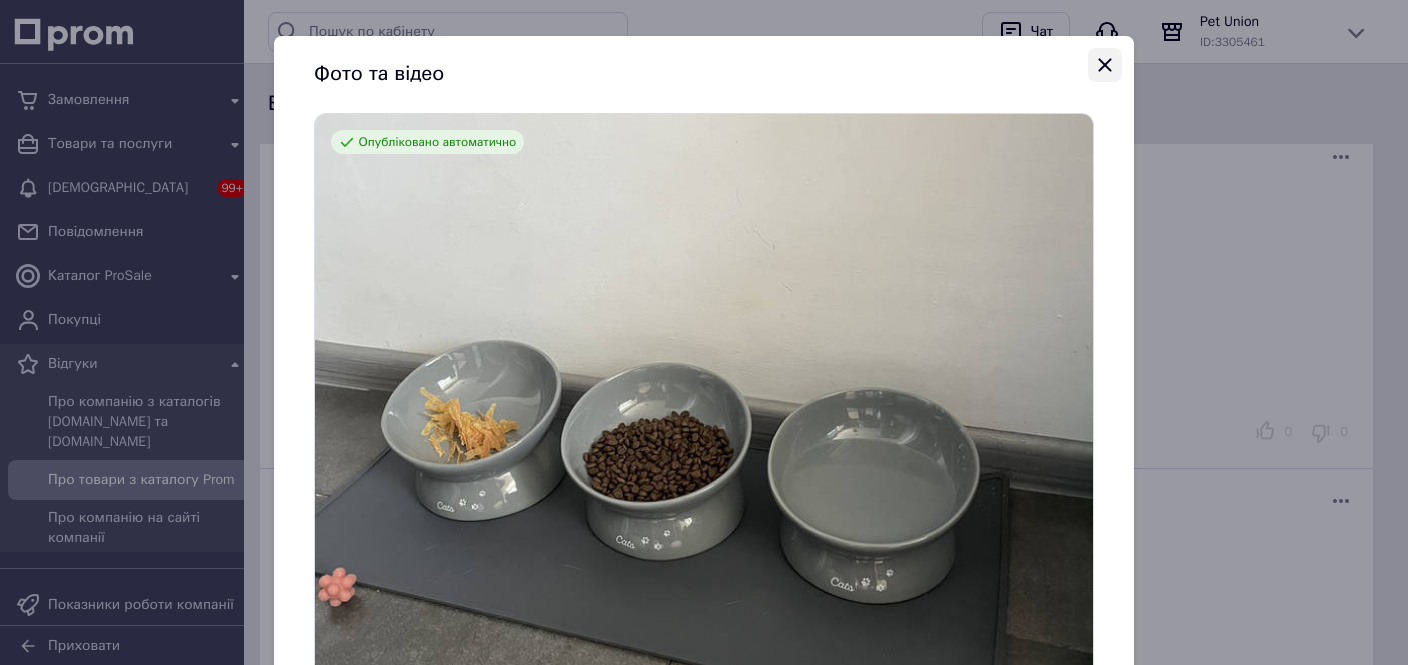 click 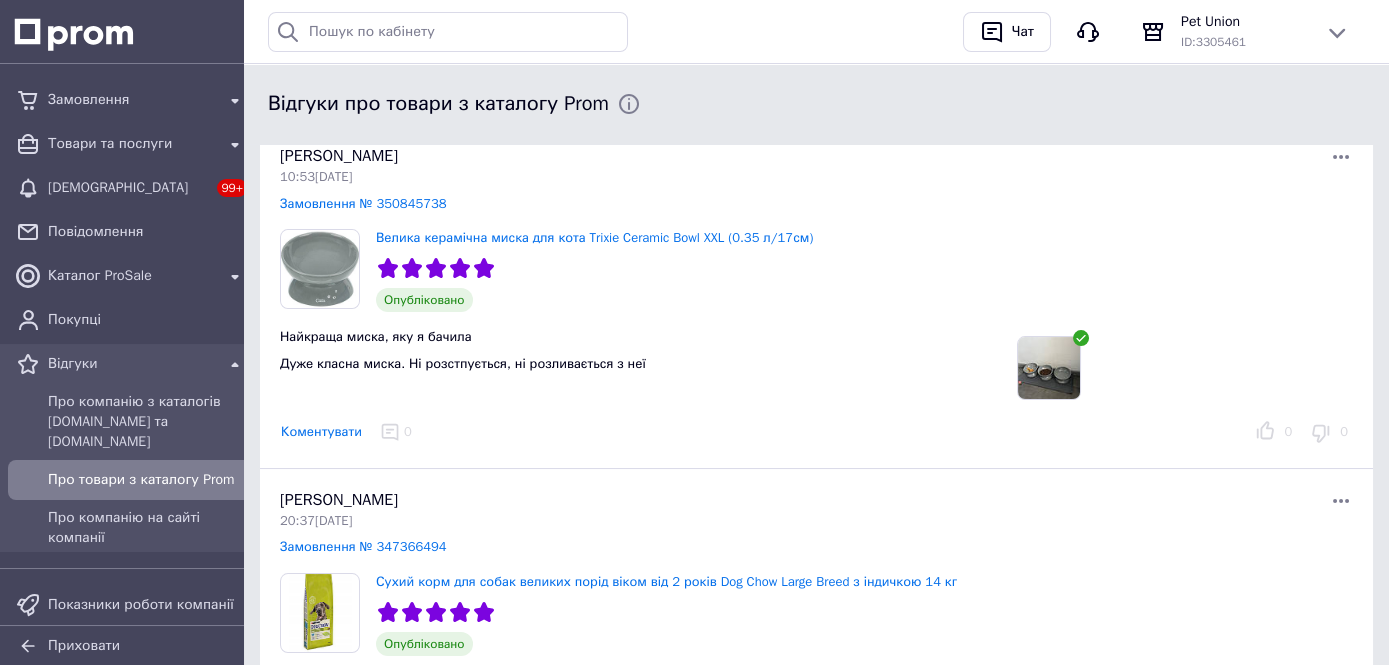 scroll, scrollTop: 844, scrollLeft: 0, axis: vertical 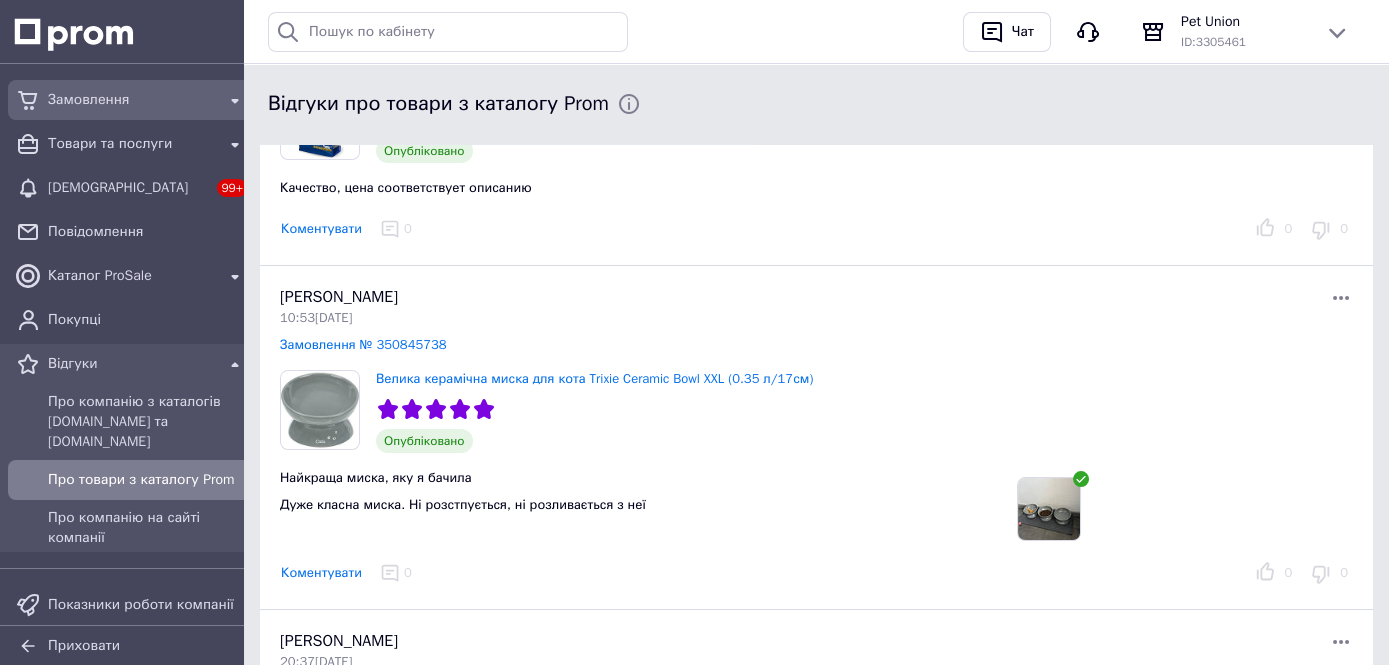 click on "Замовлення" at bounding box center (131, 100) 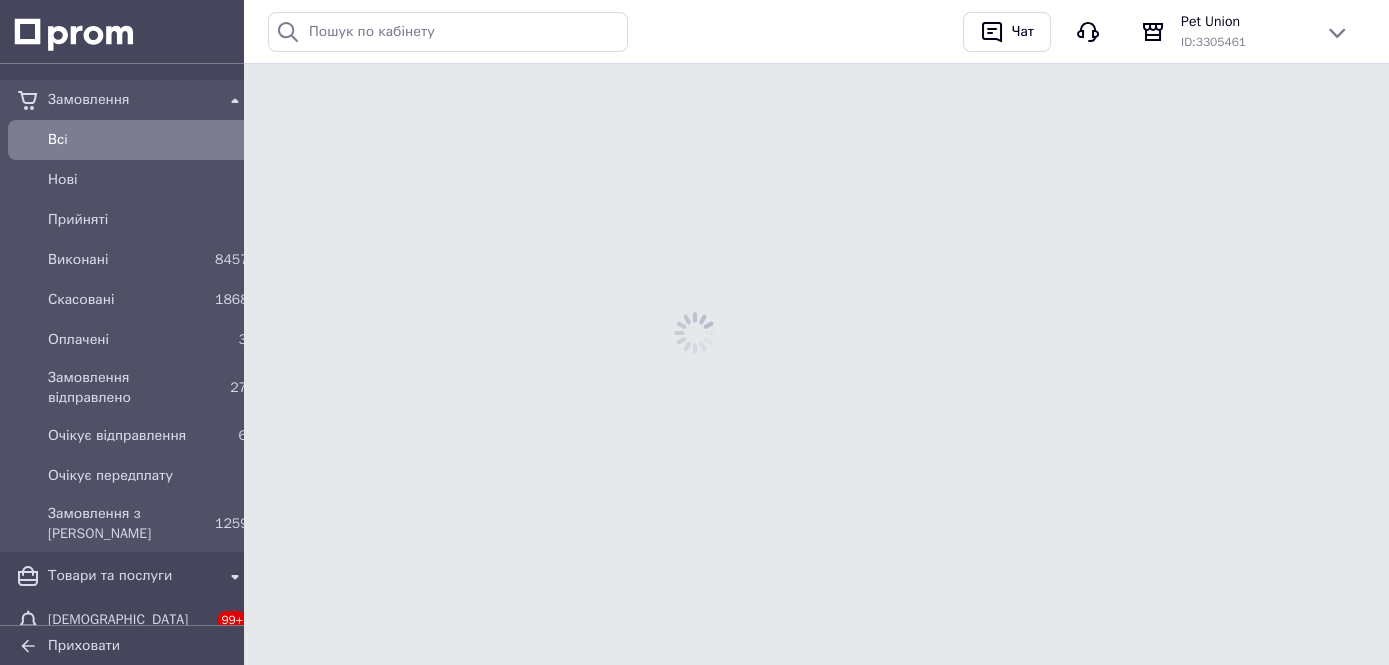 scroll, scrollTop: 0, scrollLeft: 0, axis: both 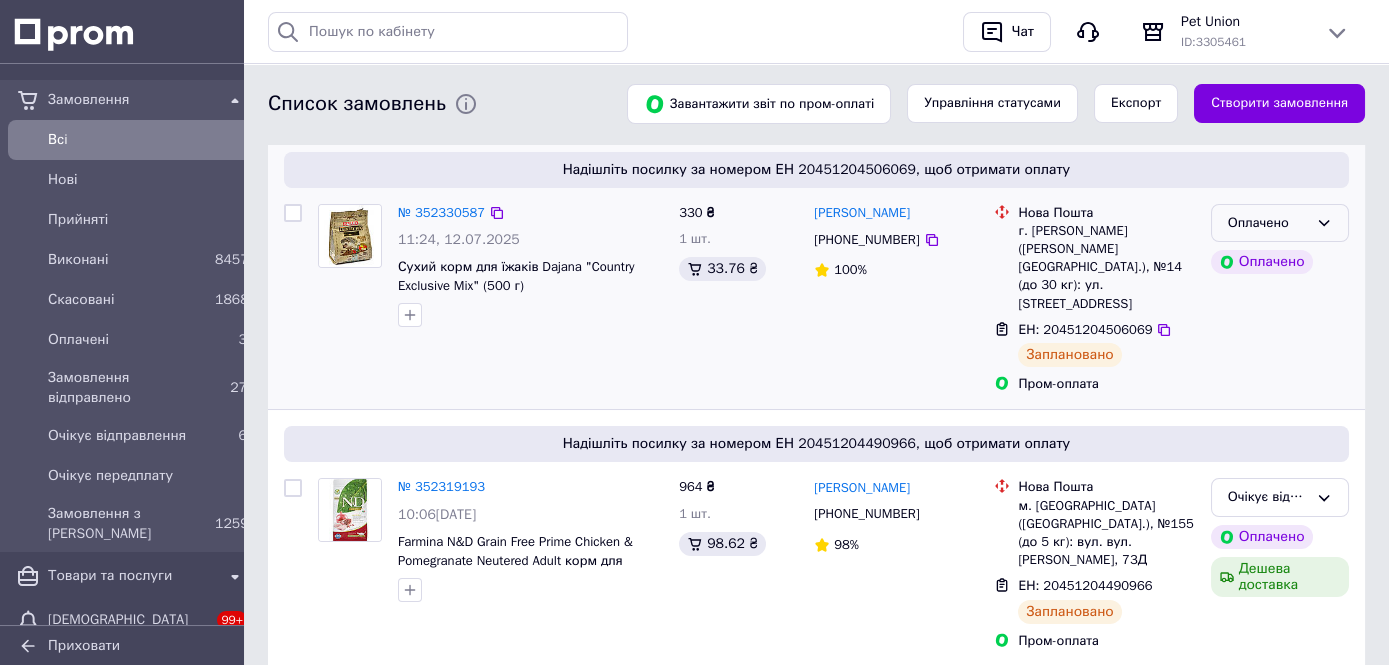 click 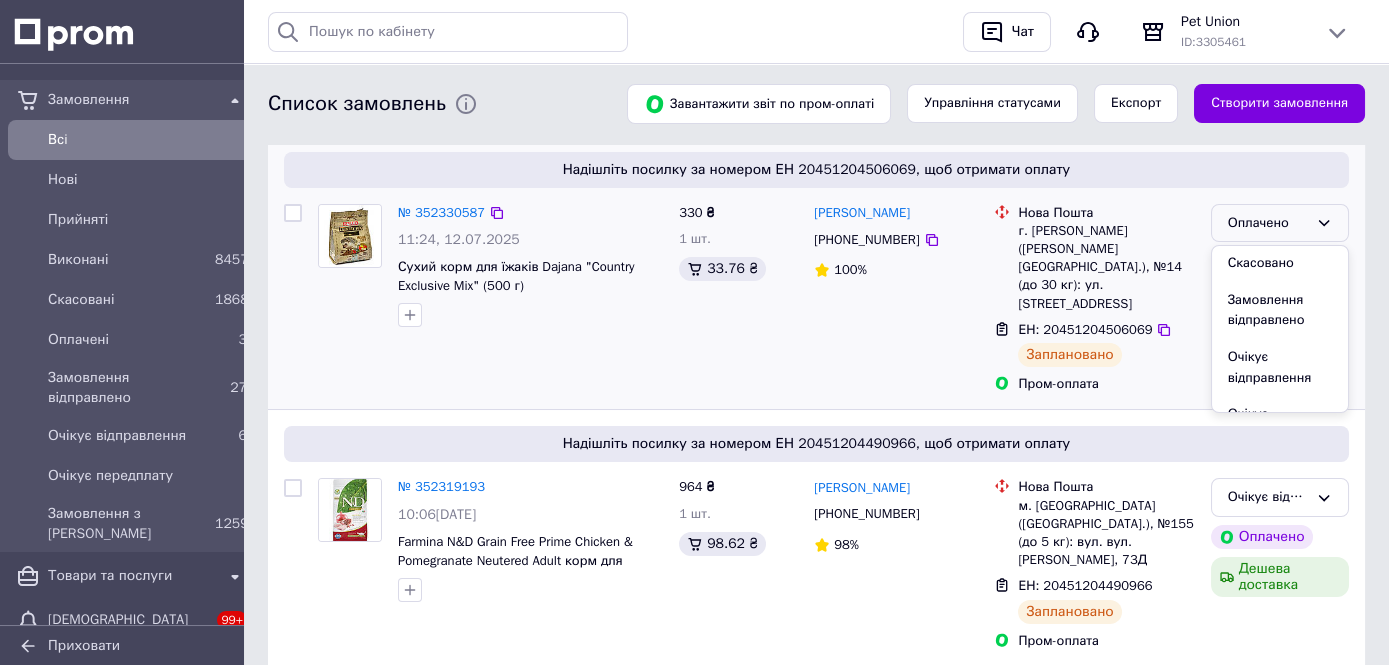 scroll, scrollTop: 115, scrollLeft: 0, axis: vertical 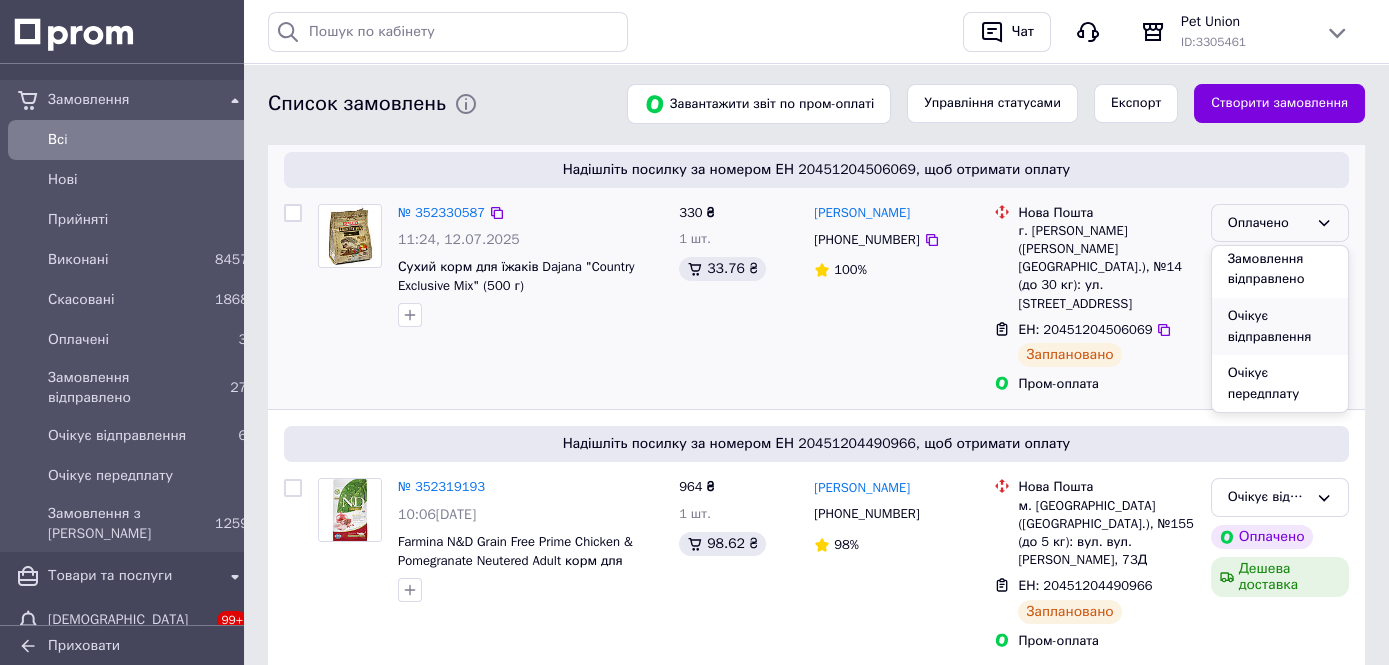 click on "Очікує відправлення" at bounding box center [1280, 326] 